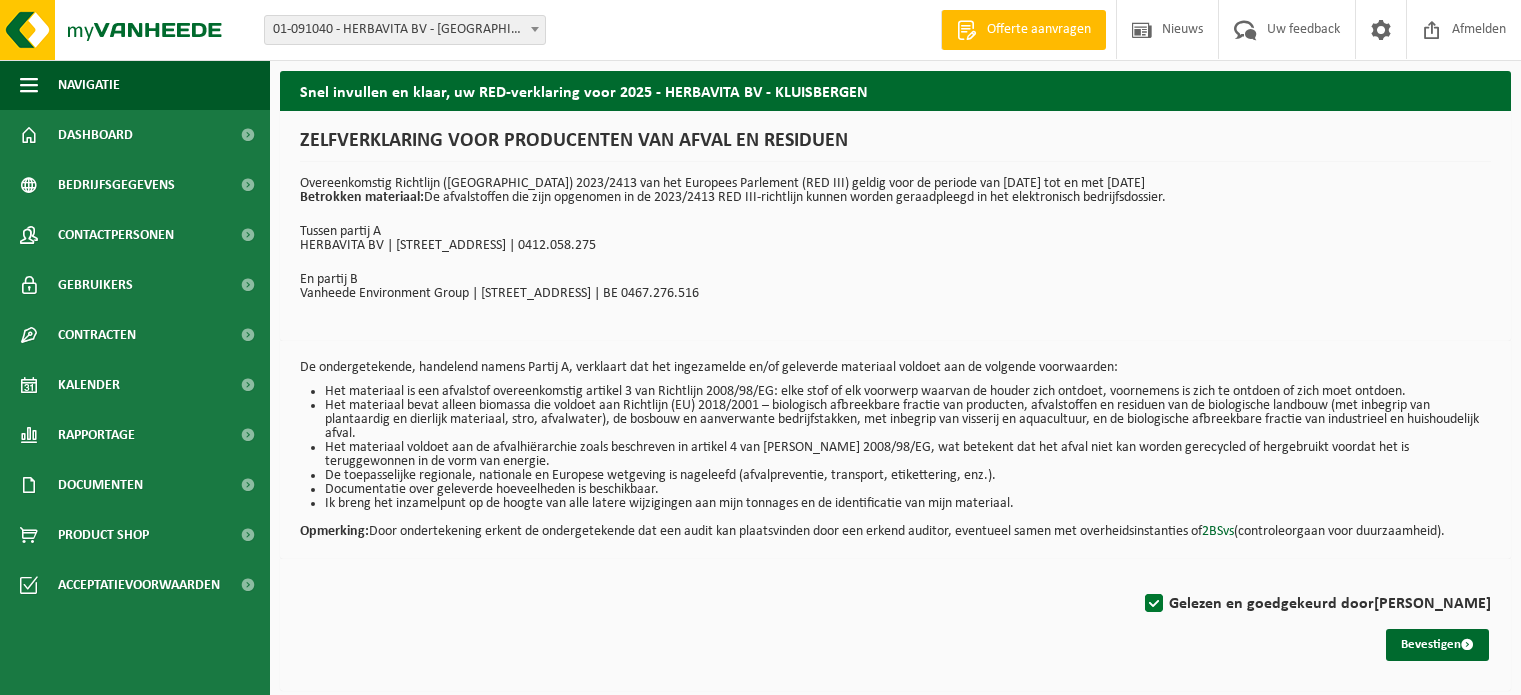 scroll, scrollTop: 4, scrollLeft: 0, axis: vertical 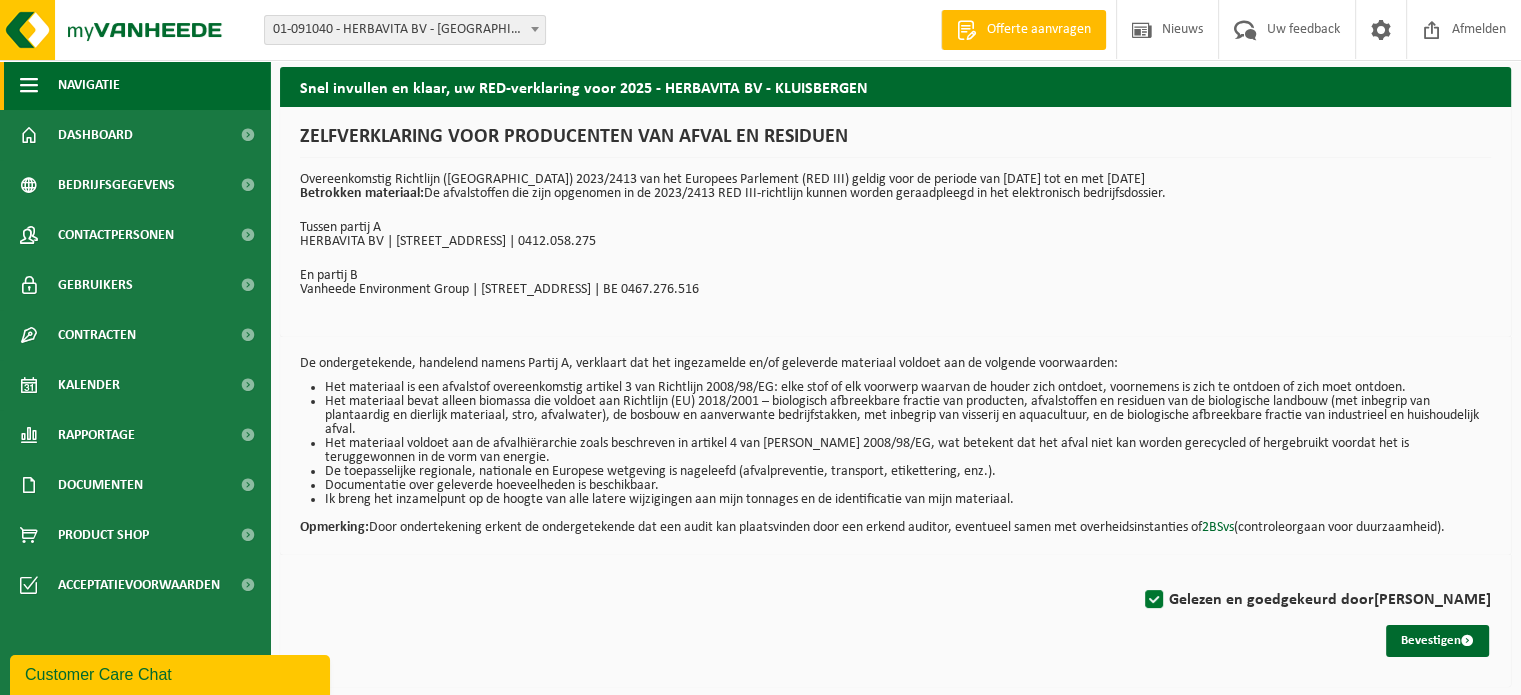 click on "Navigatie" at bounding box center [89, 85] 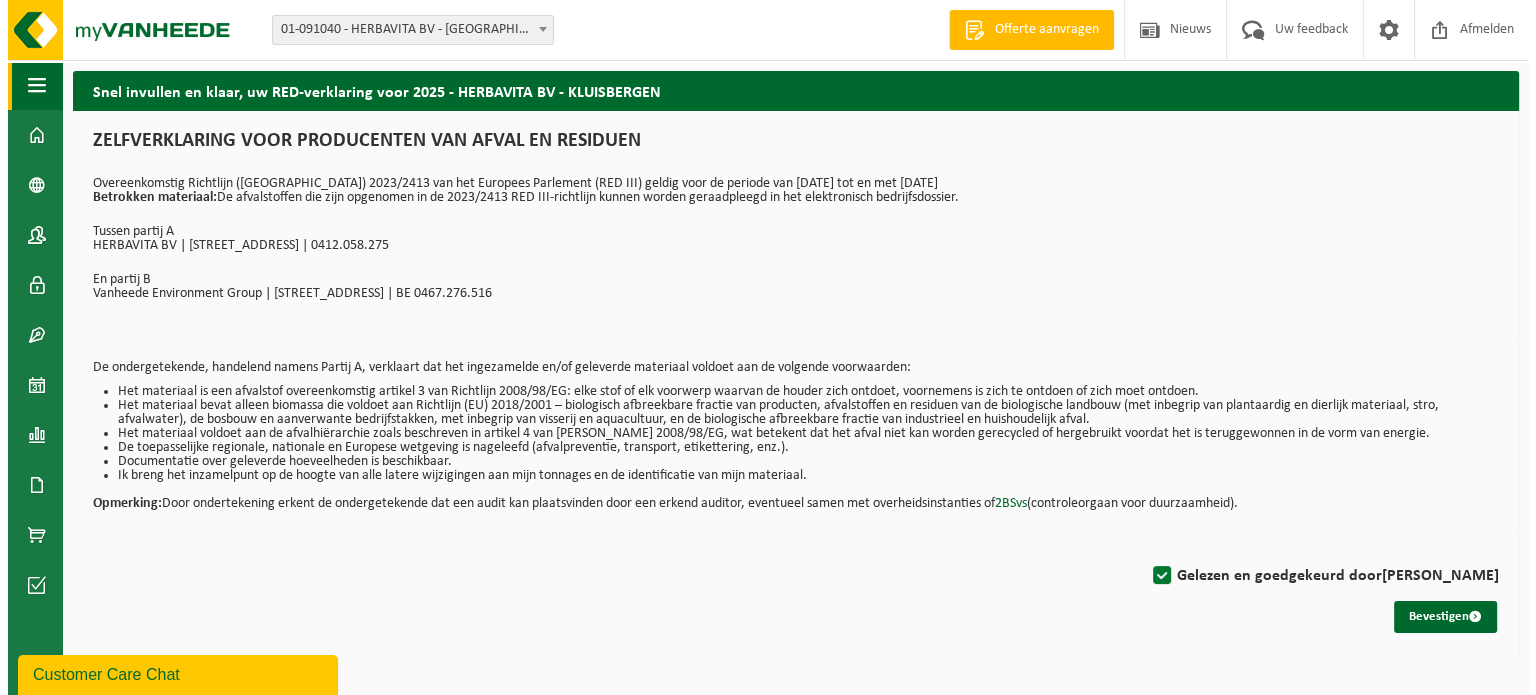 scroll, scrollTop: 0, scrollLeft: 0, axis: both 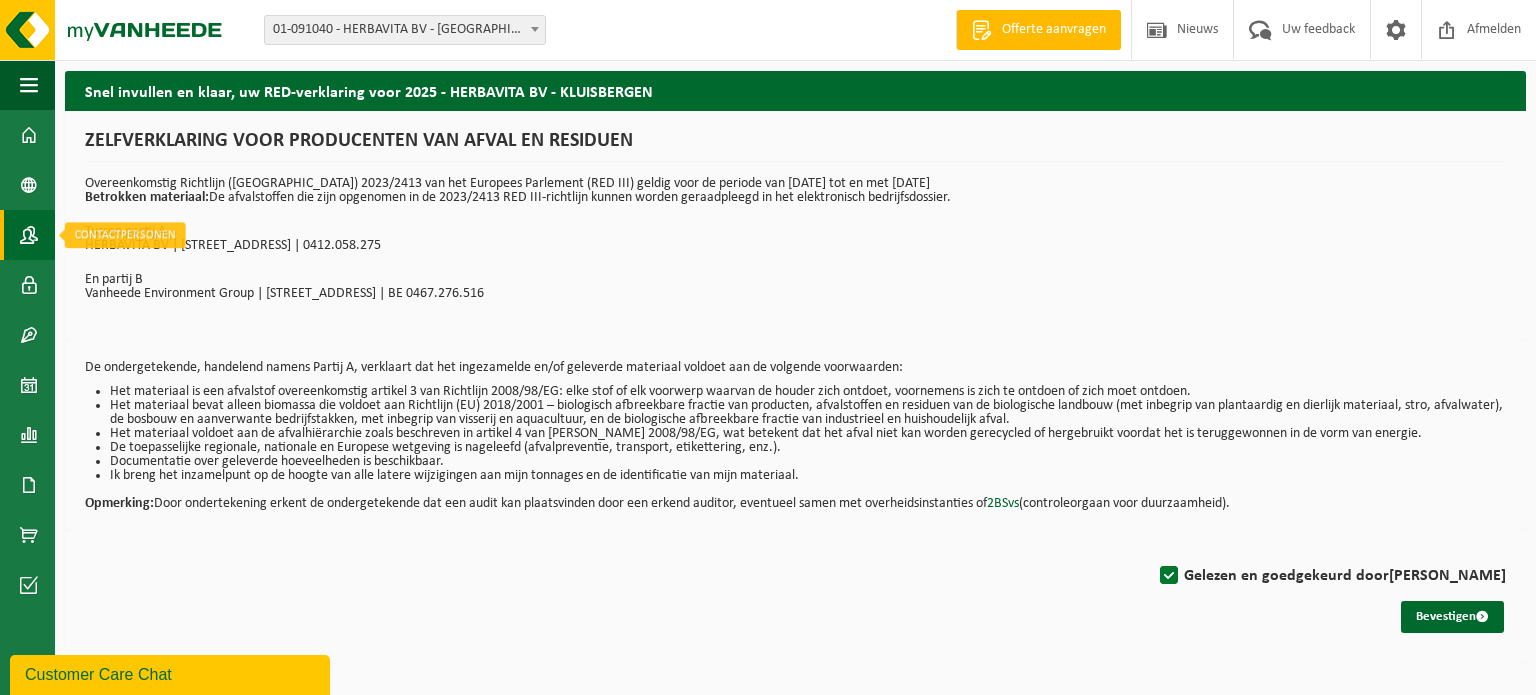 click at bounding box center (29, 235) 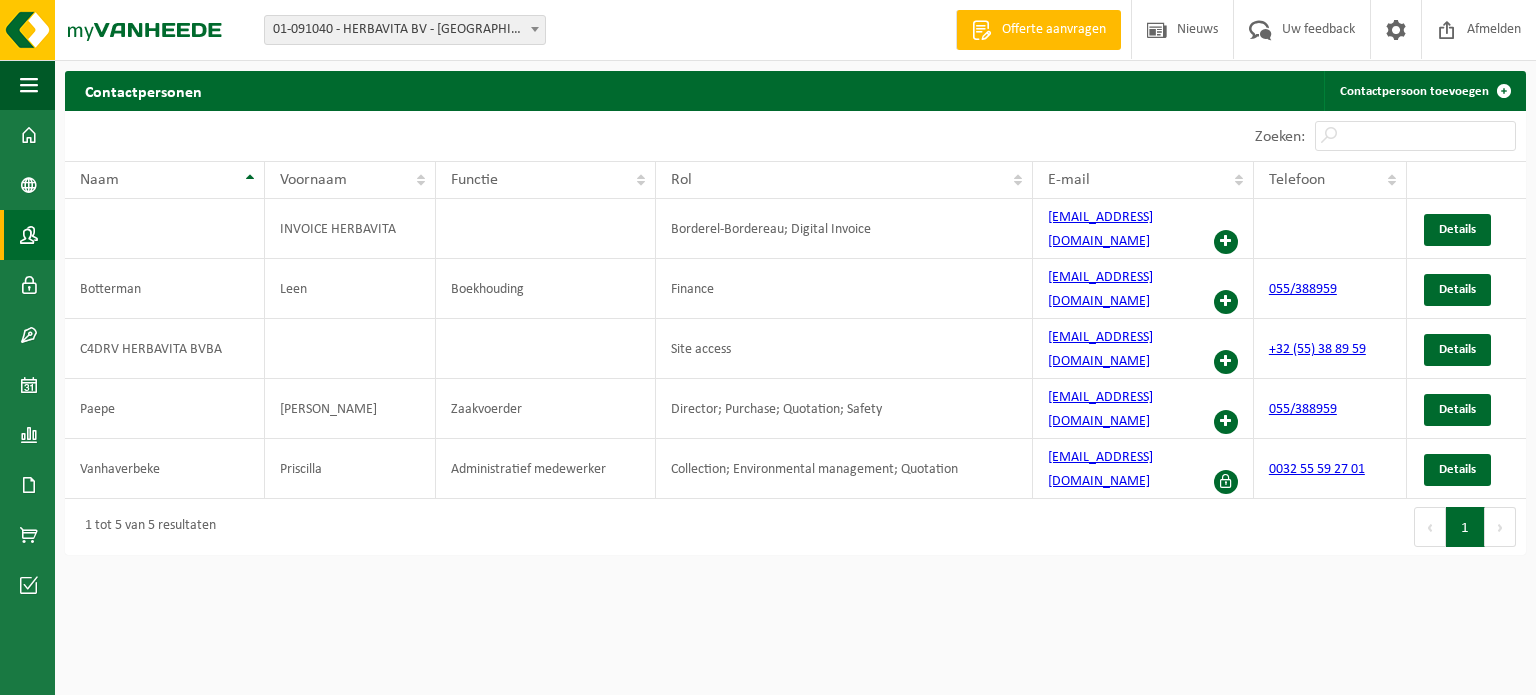 scroll, scrollTop: 0, scrollLeft: 0, axis: both 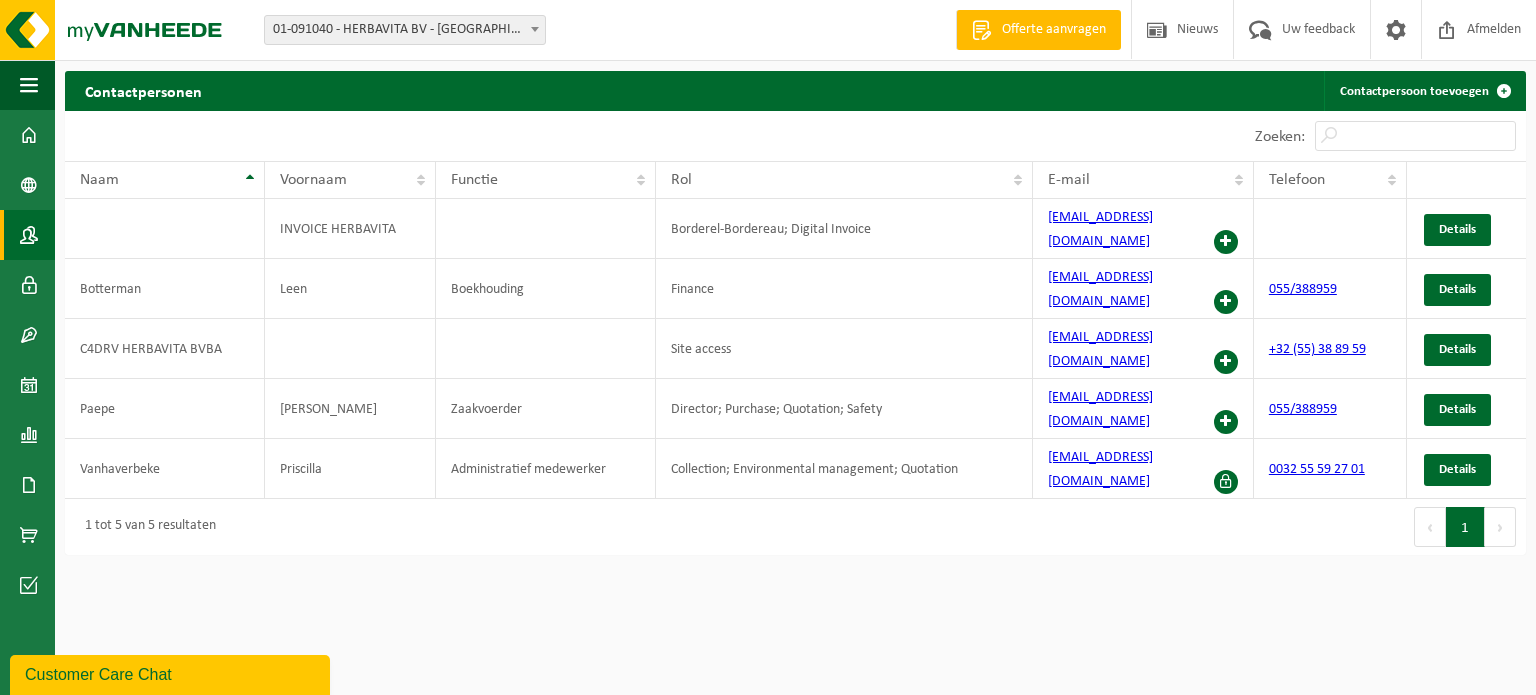 click on "Customer Care Chat" at bounding box center [170, 675] 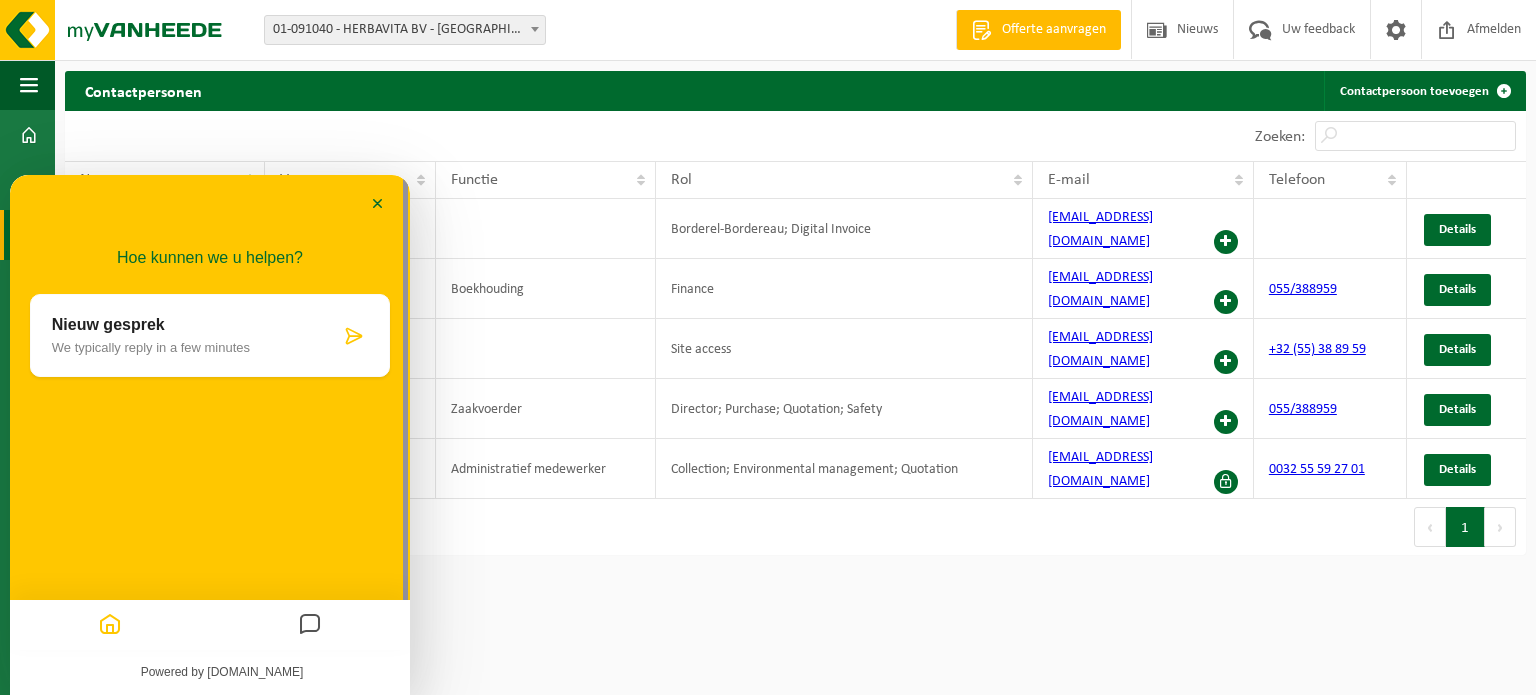 click on "We typically reply in a few minutes" at bounding box center (196, 347) 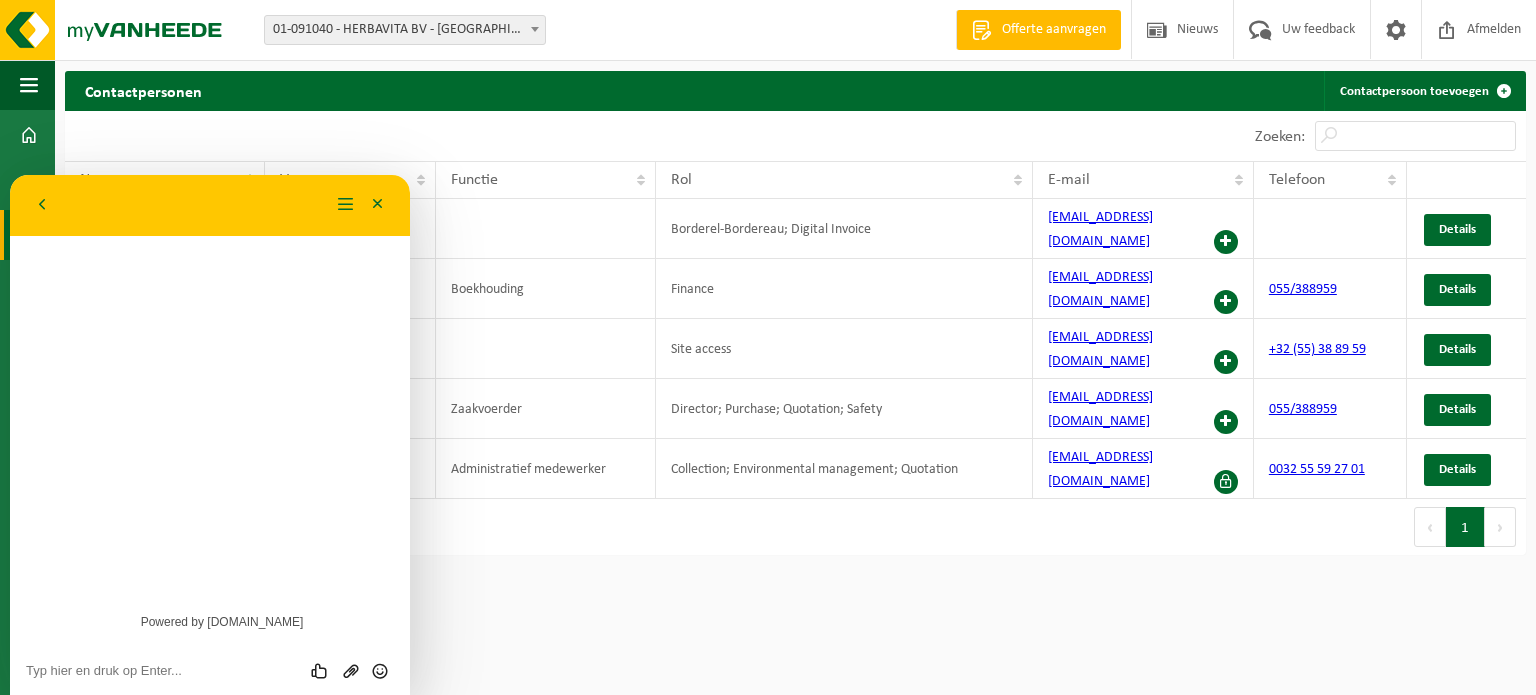 click at bounding box center [10, 175] 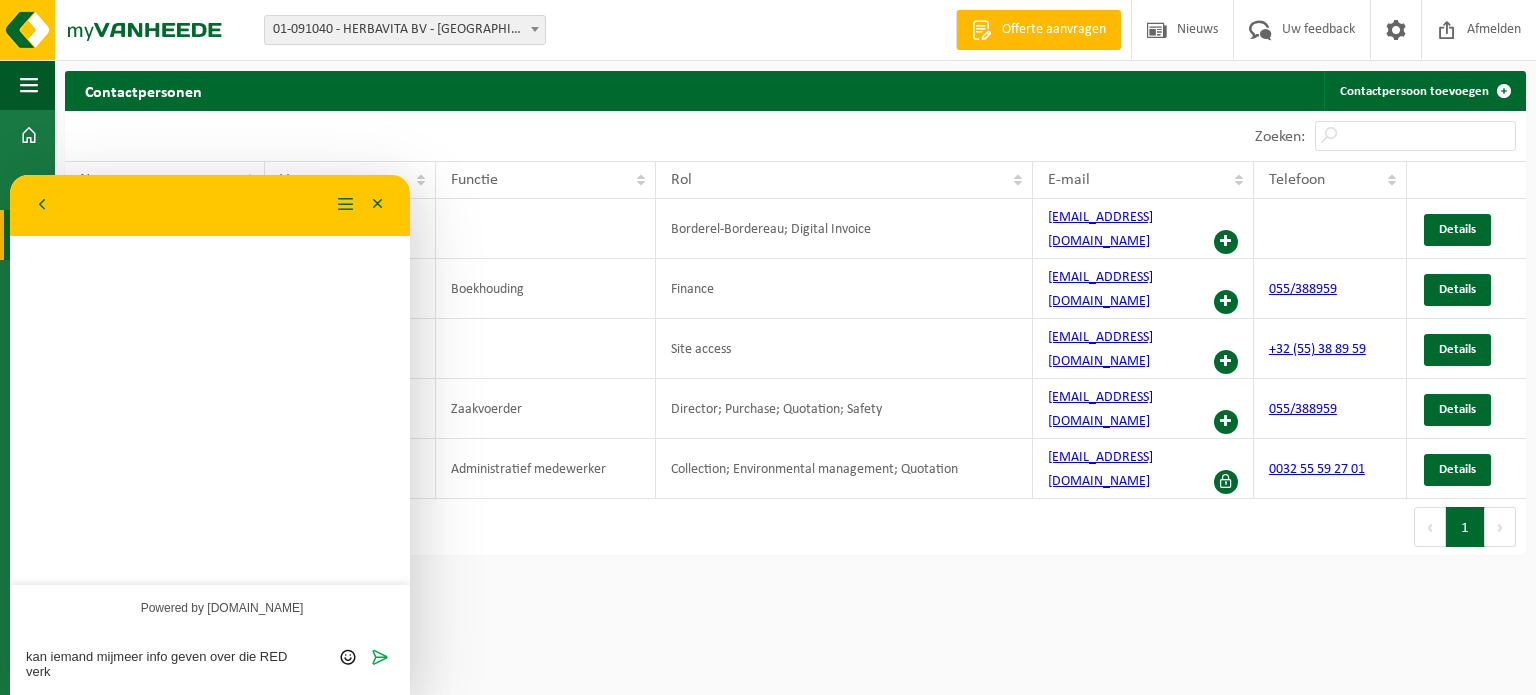 scroll, scrollTop: 0, scrollLeft: 0, axis: both 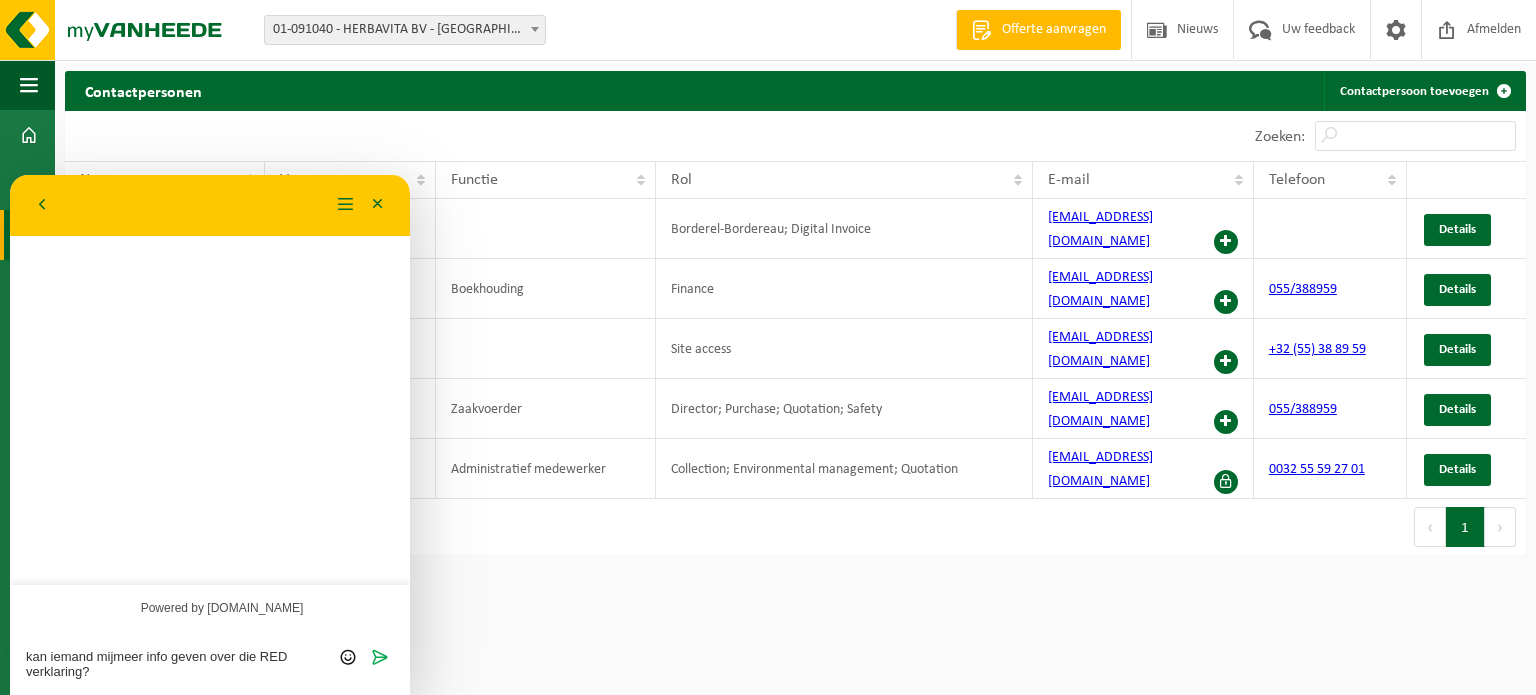 click on "kan iemand mijmeer info geven over die RED verklaring?" at bounding box center (10, 175) 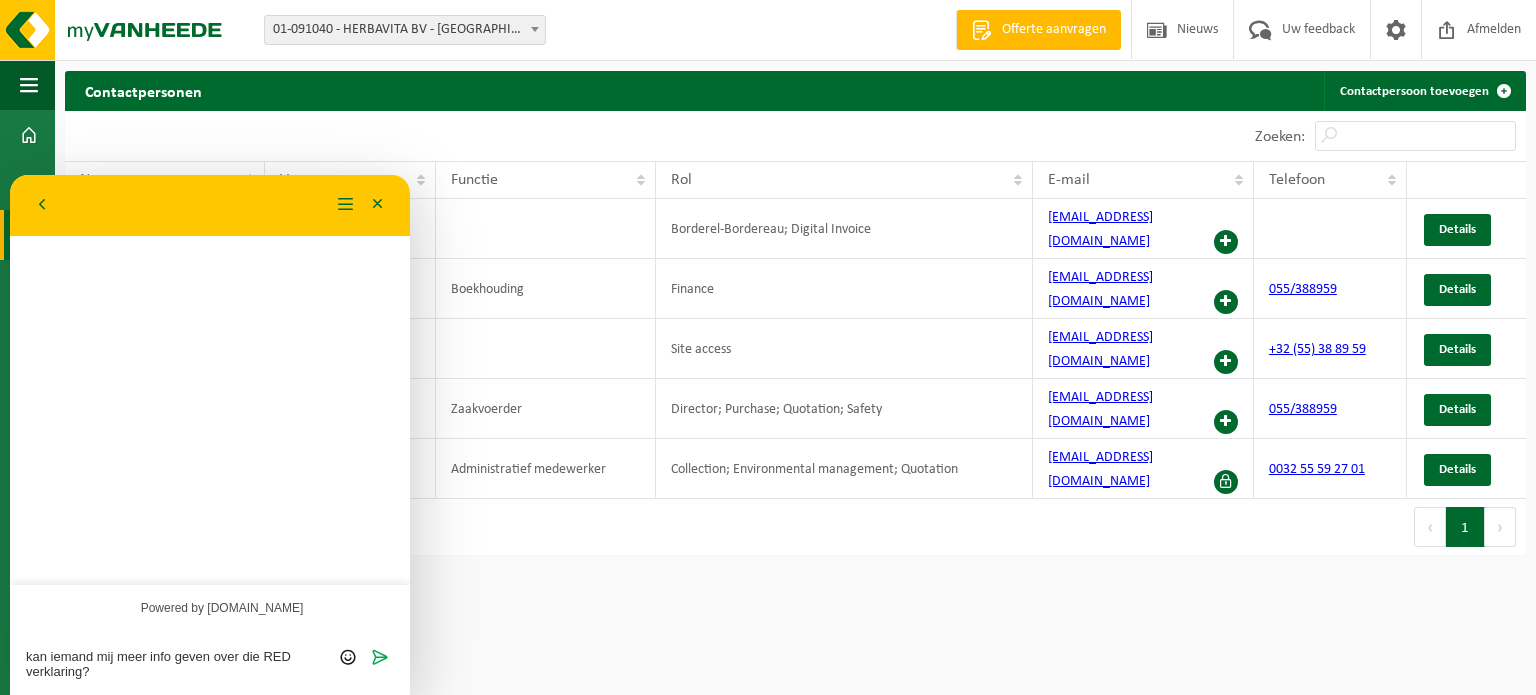 click on "kan iemand mij meer info geven over die RED verklaring?" at bounding box center [10, 175] 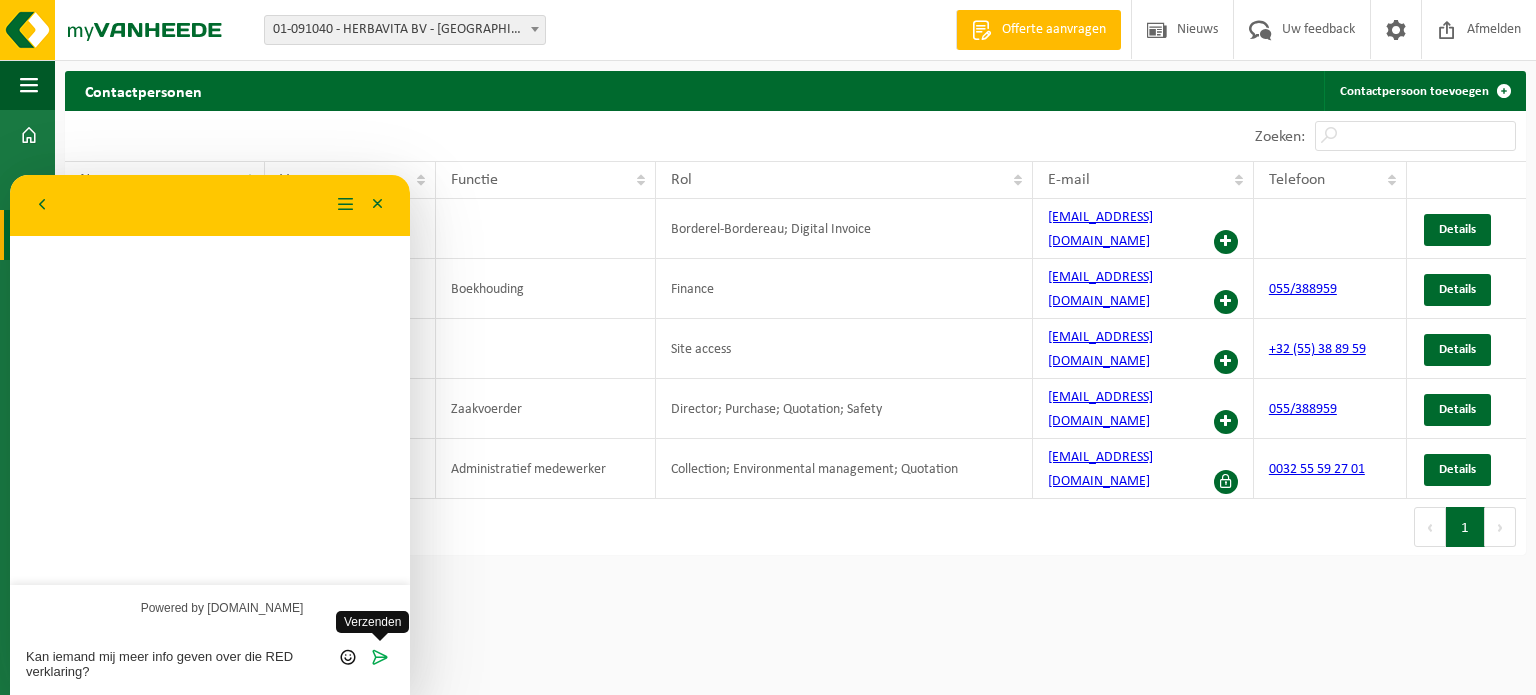 type on "Kan iemand mij meer info geven over die RED verklaring?" 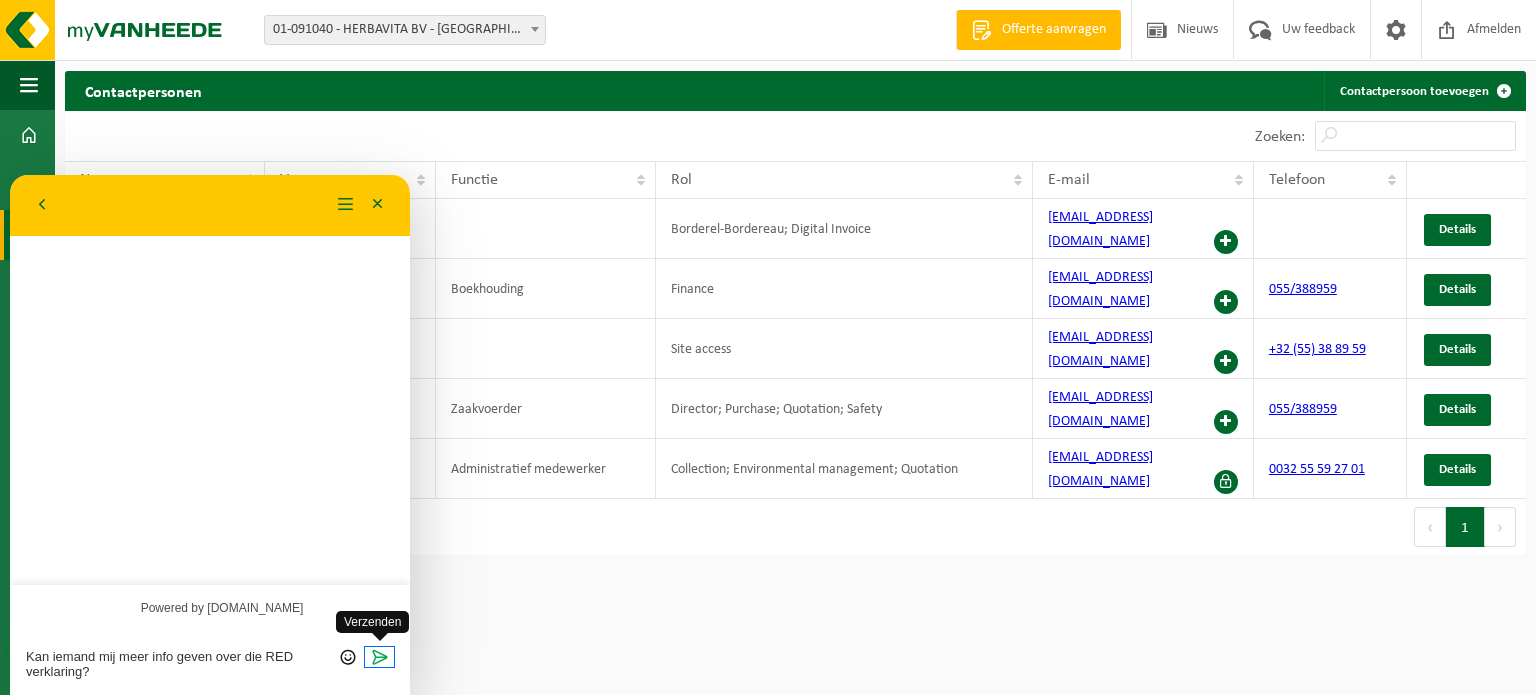 click at bounding box center (380, 657) 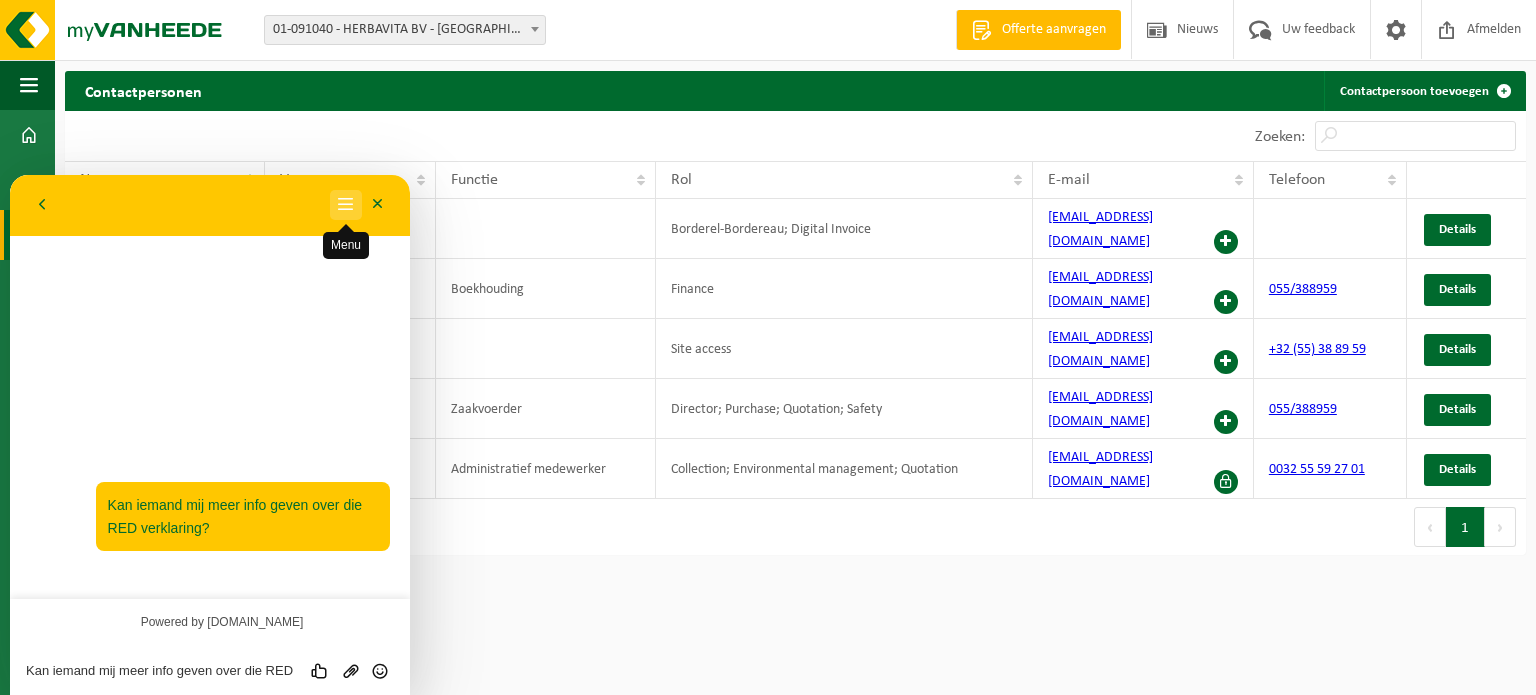 click on "Menu" at bounding box center [346, 205] 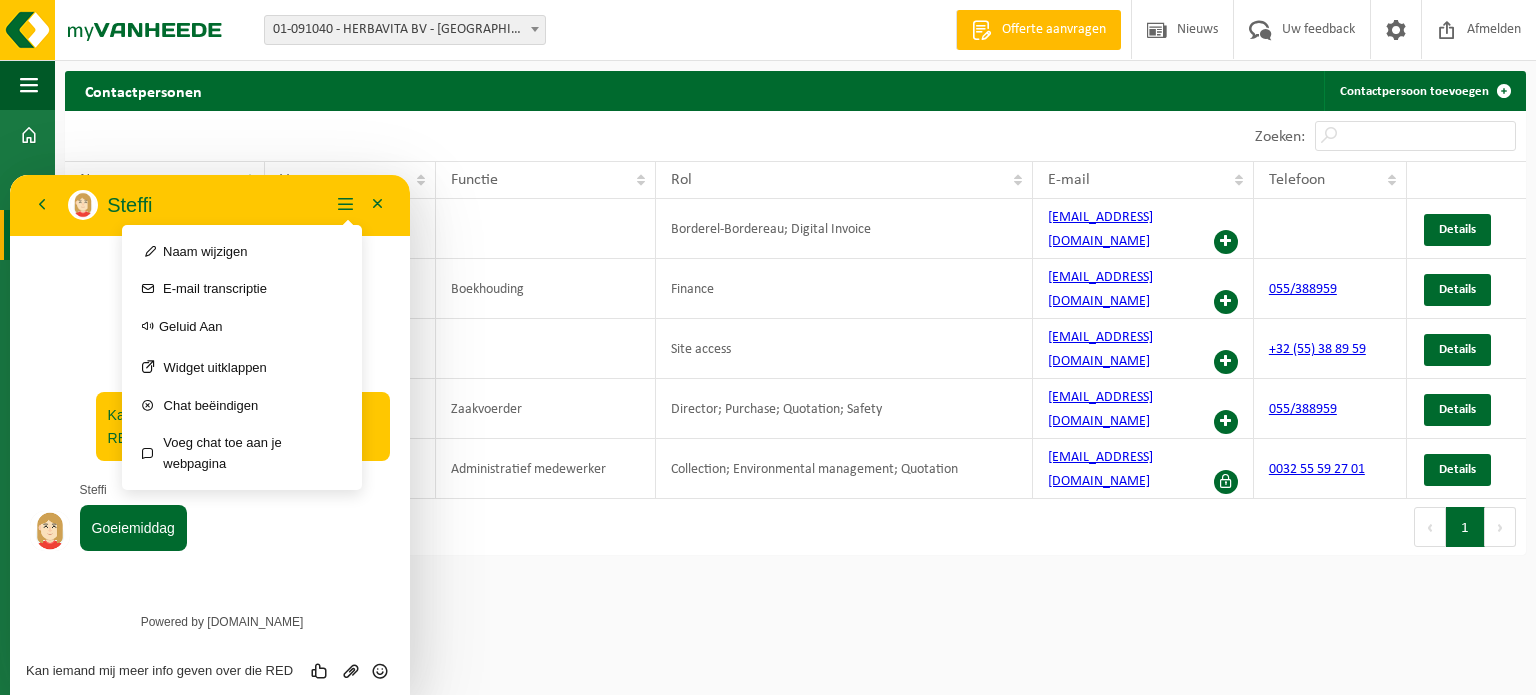 click on "Vestiging:       01-091040 - HERBAVITA BV - [GEOGRAPHIC_DATA]   01-091040 - HERBAVITA BV - [GEOGRAPHIC_DATA]          Welkom  [PERSON_NAME]         Offerte aanvragen         Nieuws         Uw feedback               Afmelden                     Navigatie                 Offerte aanvragen         Nieuws         Uw feedback               Afmelden                 Dashboard               Bedrijfsgegevens               Contactpersonen               Gebruikers               Contracten               Actieve contracten             Historiek contracten                 Kalender               Rapportage               In grafiekvorm             In lijstvorm                 Documenten               Facturen             Documenten                 Product Shop               Acceptatievoorwaarden                                       Contactpersonen     Contactpersoon toevoegen                         Even geduld.  Door de grote hoeveelheid gegevens duurt het laden even.      10 25 50 100 10 Zoeken:     Naam" at bounding box center (768, 347) 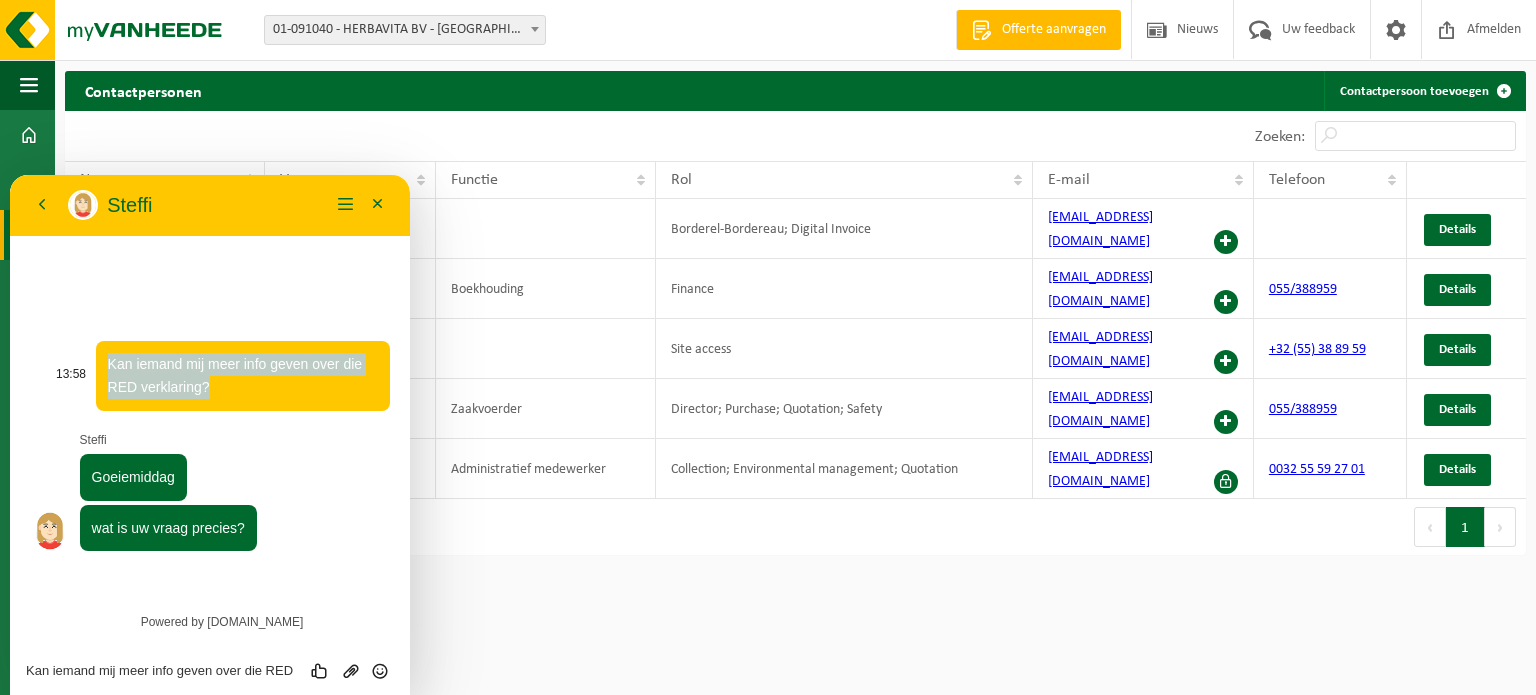 drag, startPoint x: 217, startPoint y: 390, endPoint x: 98, endPoint y: 354, distance: 124.32619 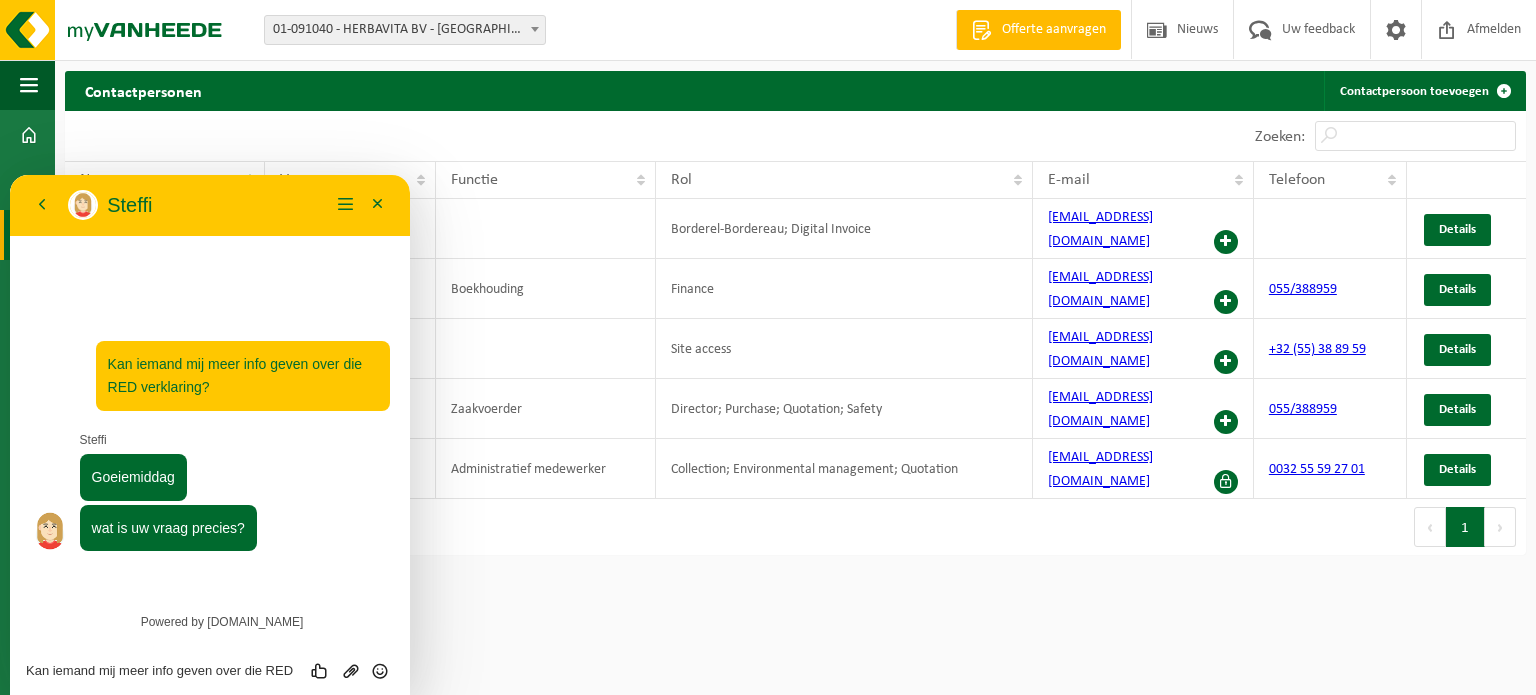 click on "Kan iemand mij meer info geven over die RED verklaring?" at bounding box center [10, 175] 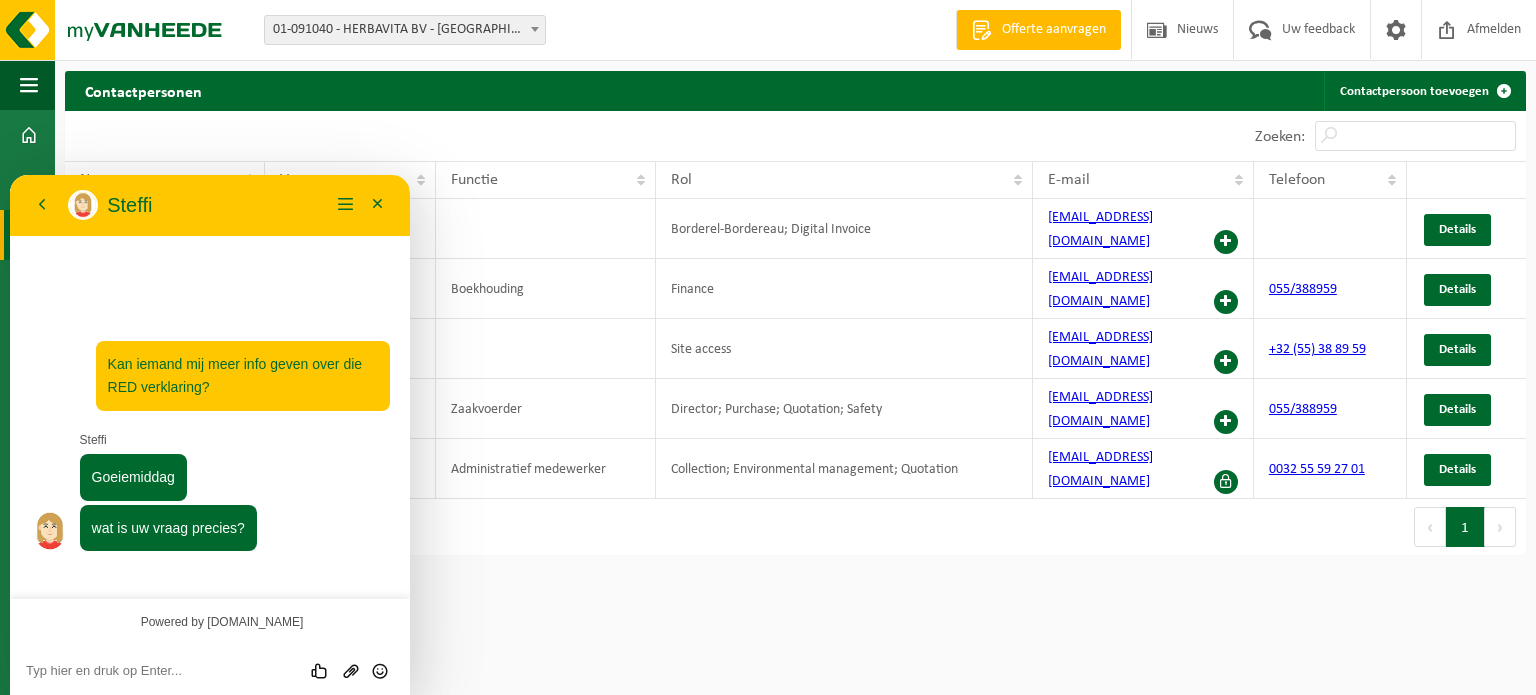 paste on "Kan iemand mij meer info geven over die RED verklaring?" 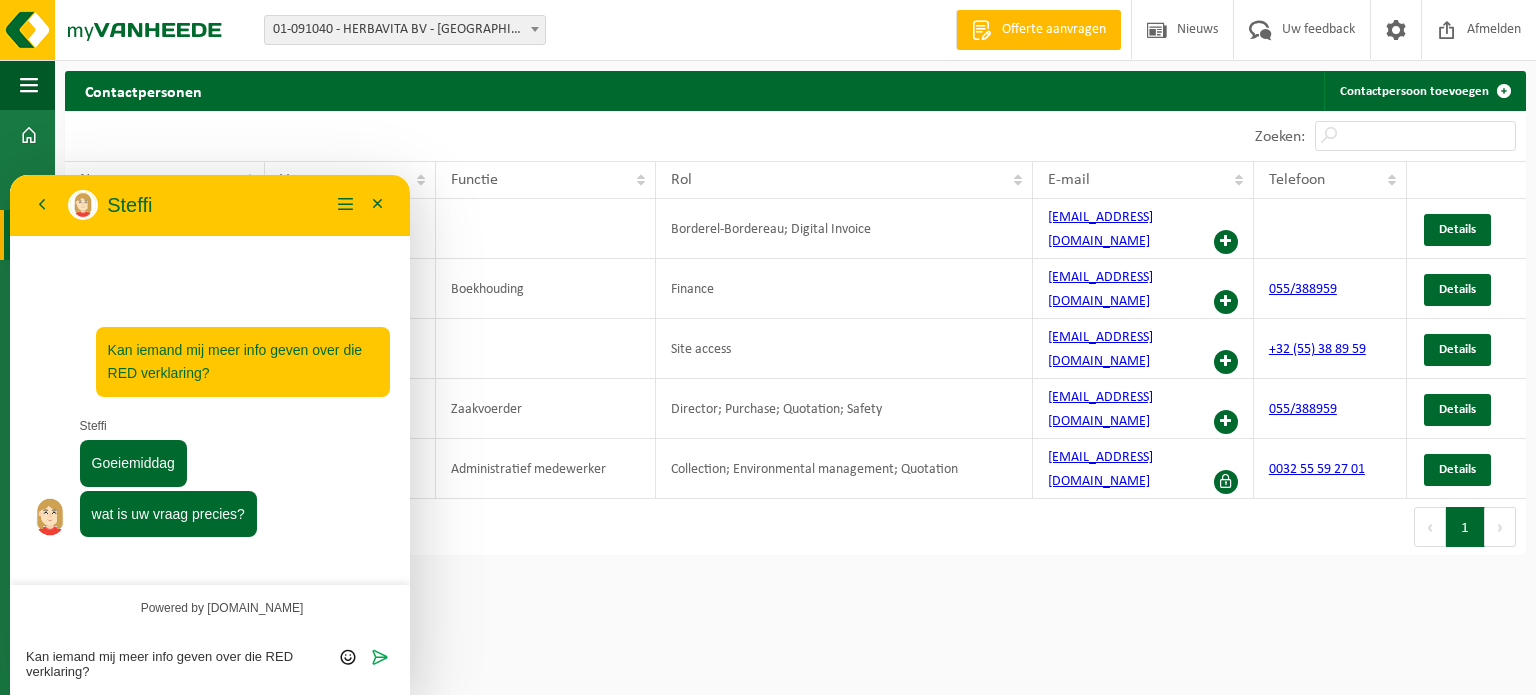scroll, scrollTop: 0, scrollLeft: 0, axis: both 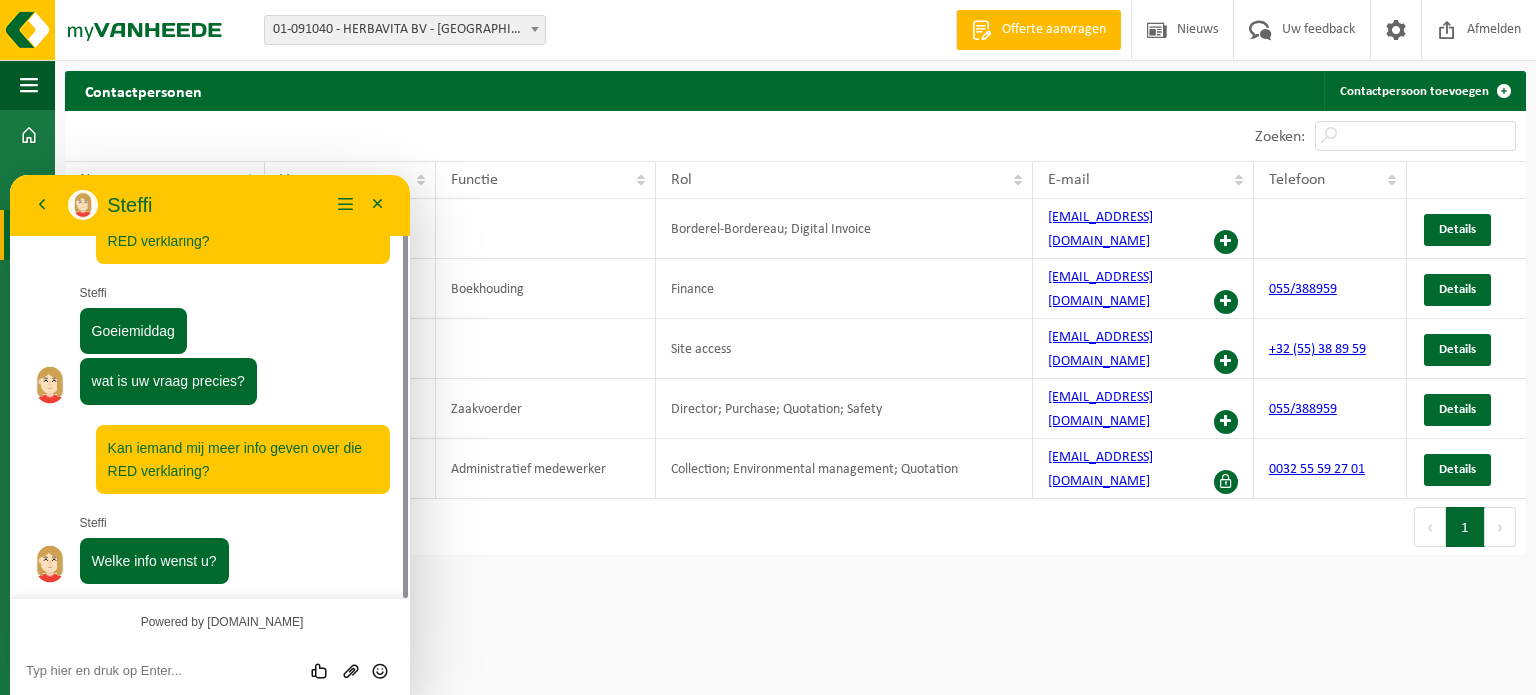 click at bounding box center (10, 175) 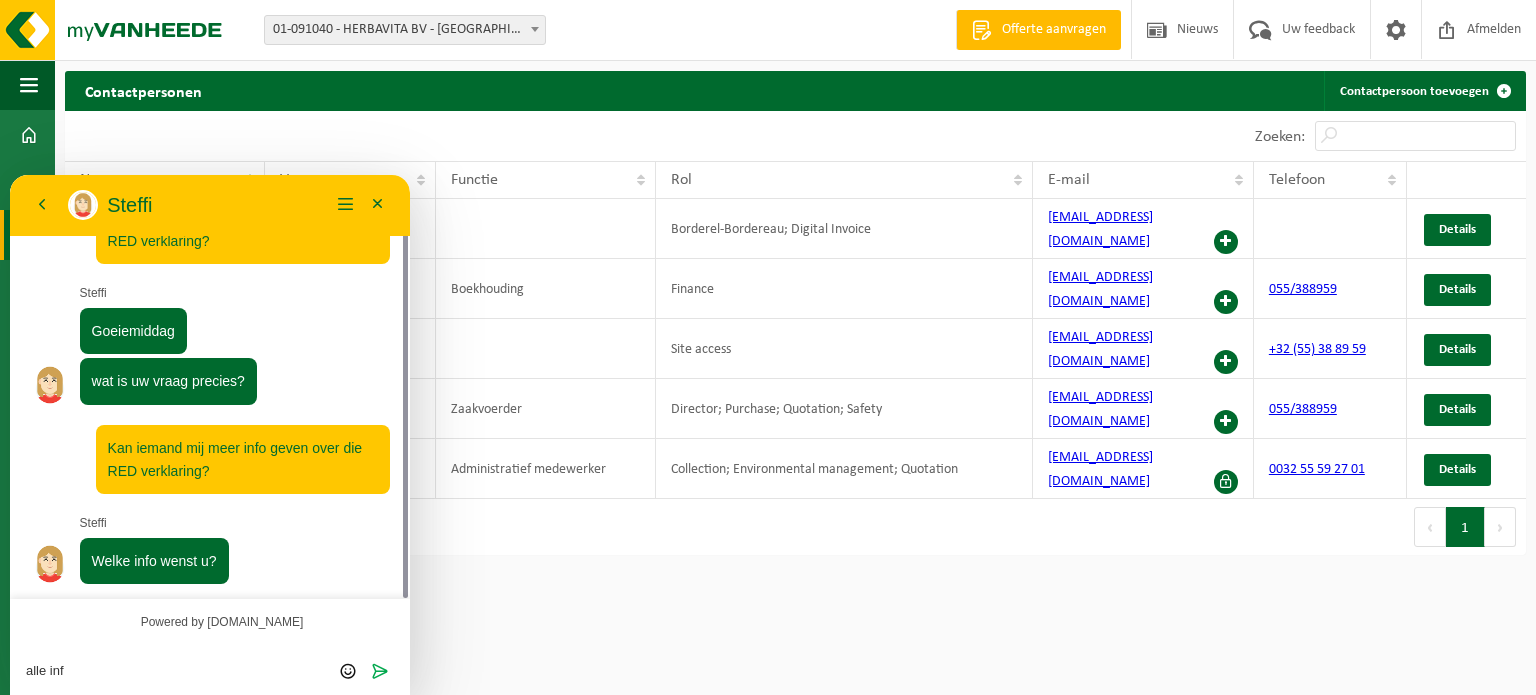 type on "alle info" 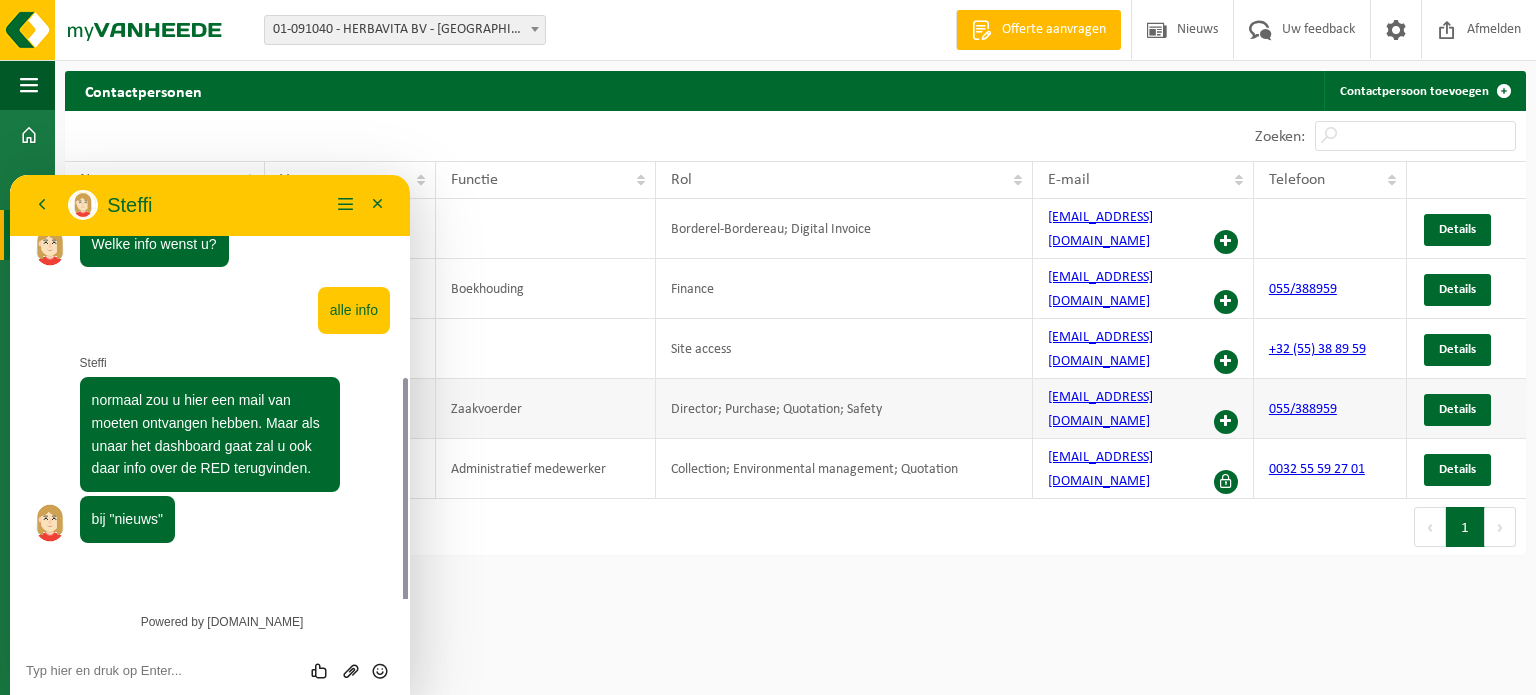 scroll, scrollTop: 336, scrollLeft: 0, axis: vertical 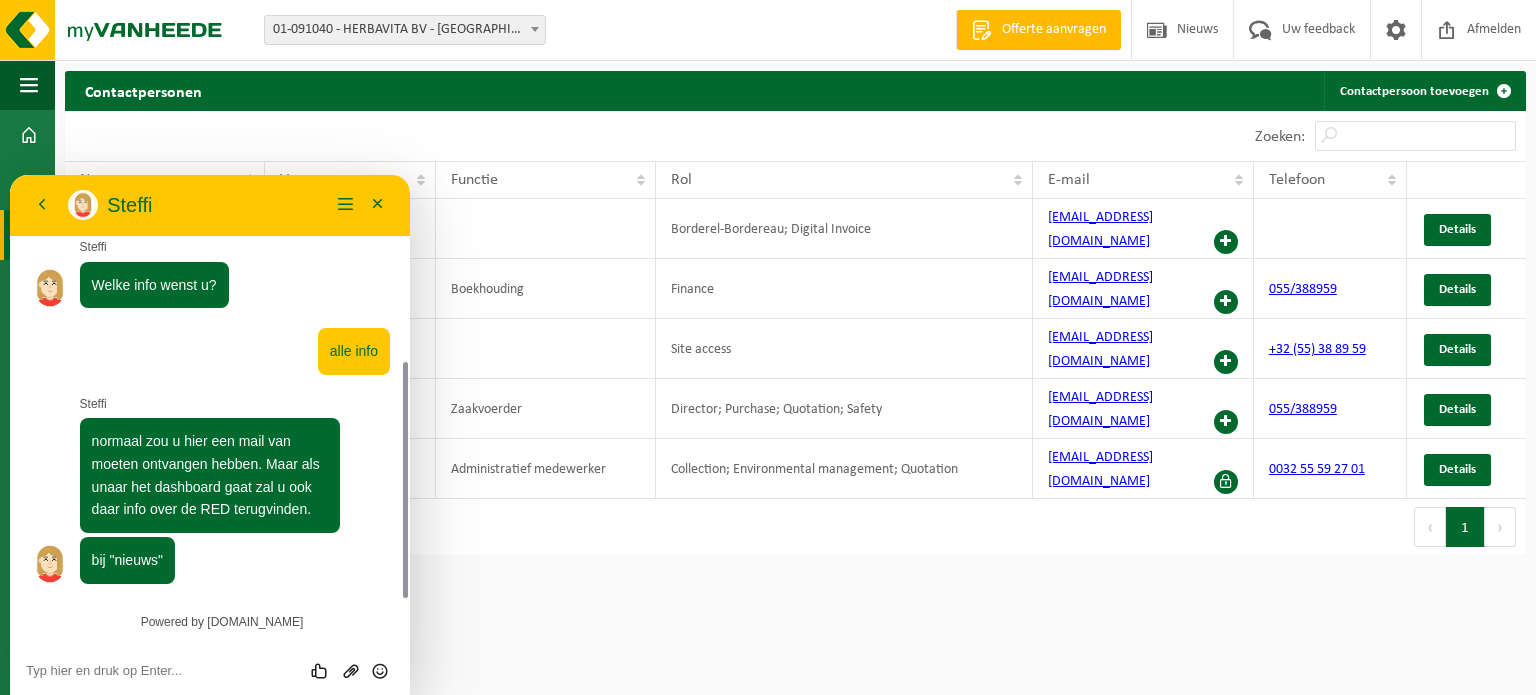 click at bounding box center [10, 175] 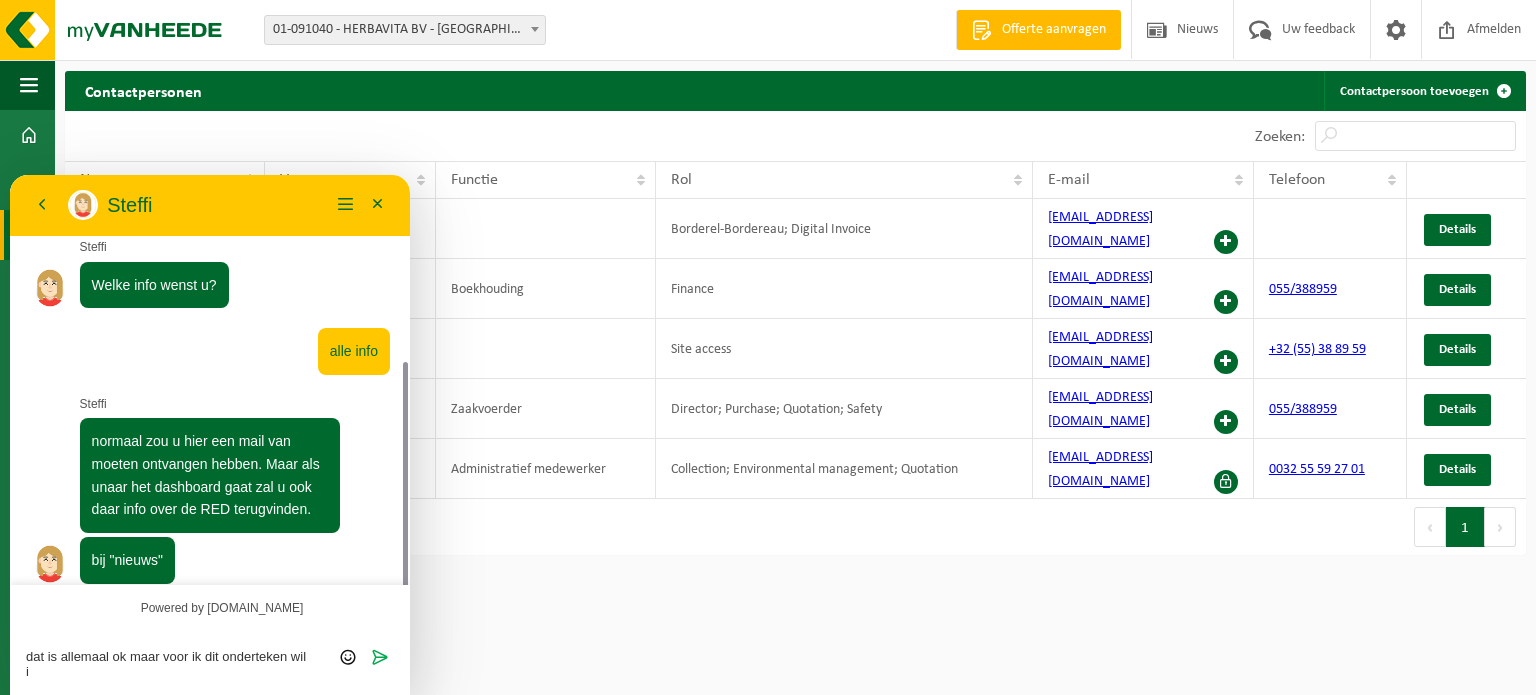 scroll, scrollTop: 0, scrollLeft: 0, axis: both 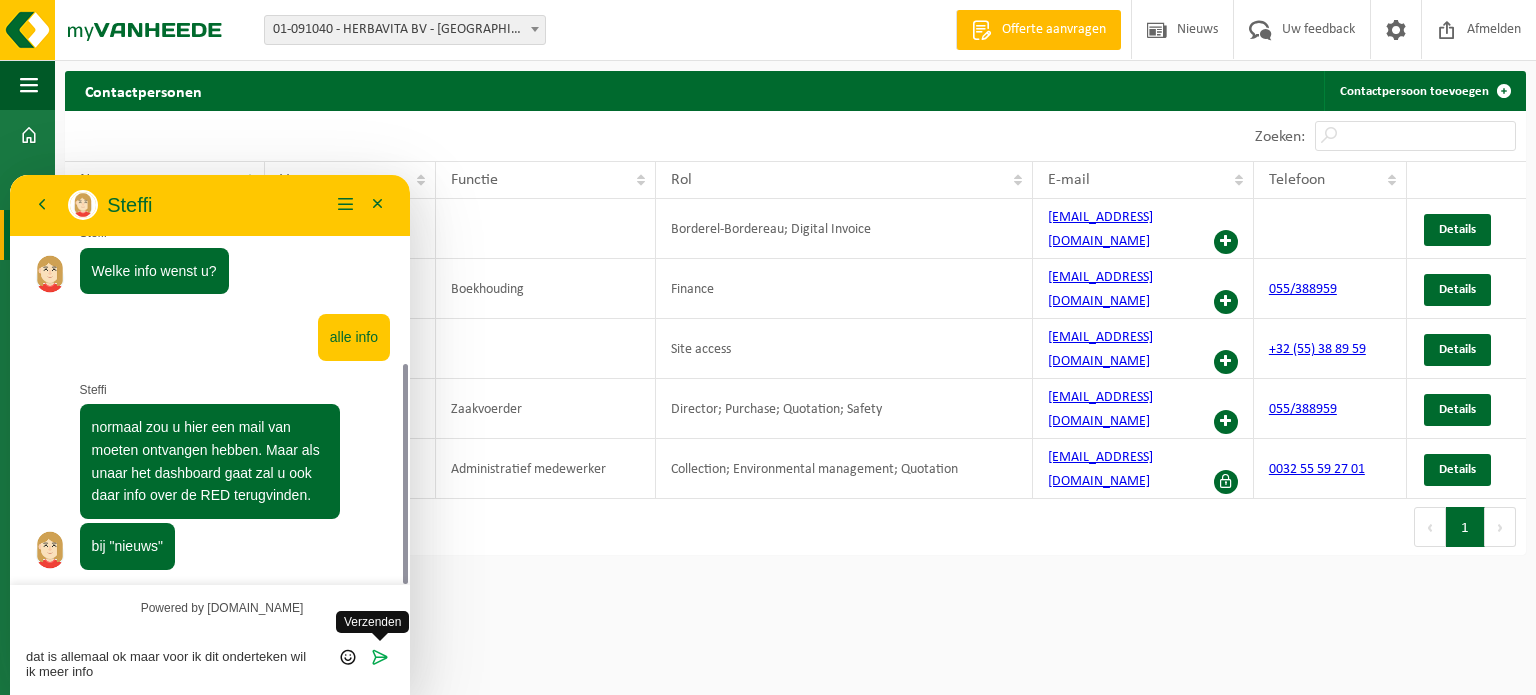 type on "dat is allemaal ok maar voor ik dit onderteken wil ik meer info" 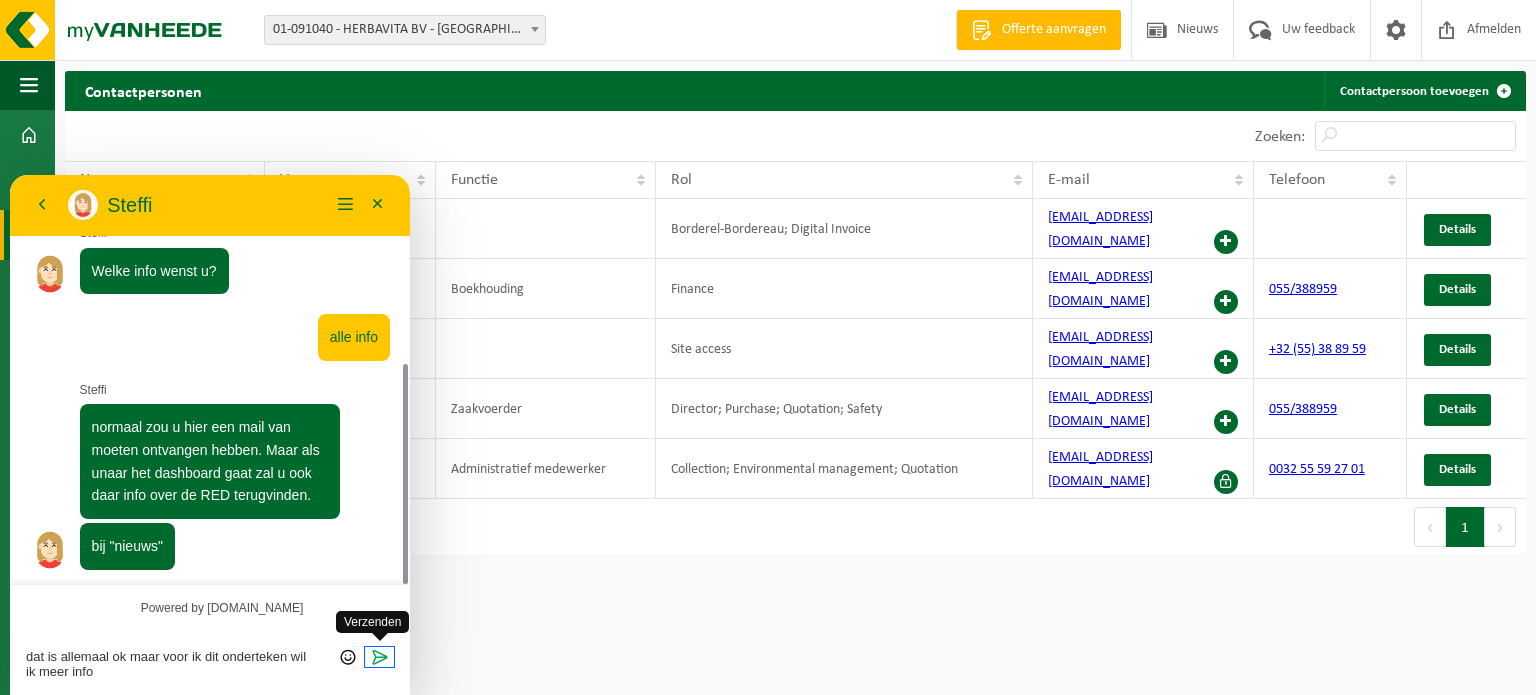 click at bounding box center [380, 657] 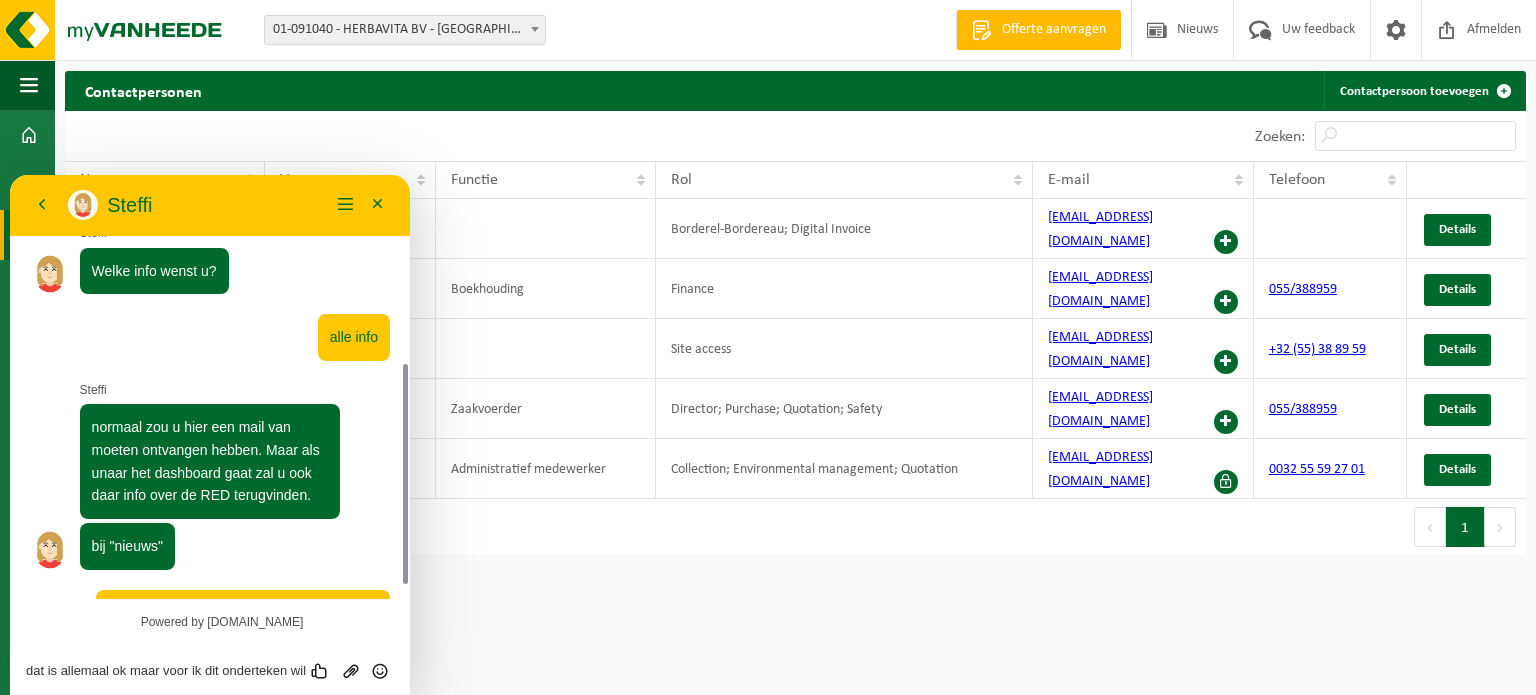 scroll, scrollTop: 424, scrollLeft: 0, axis: vertical 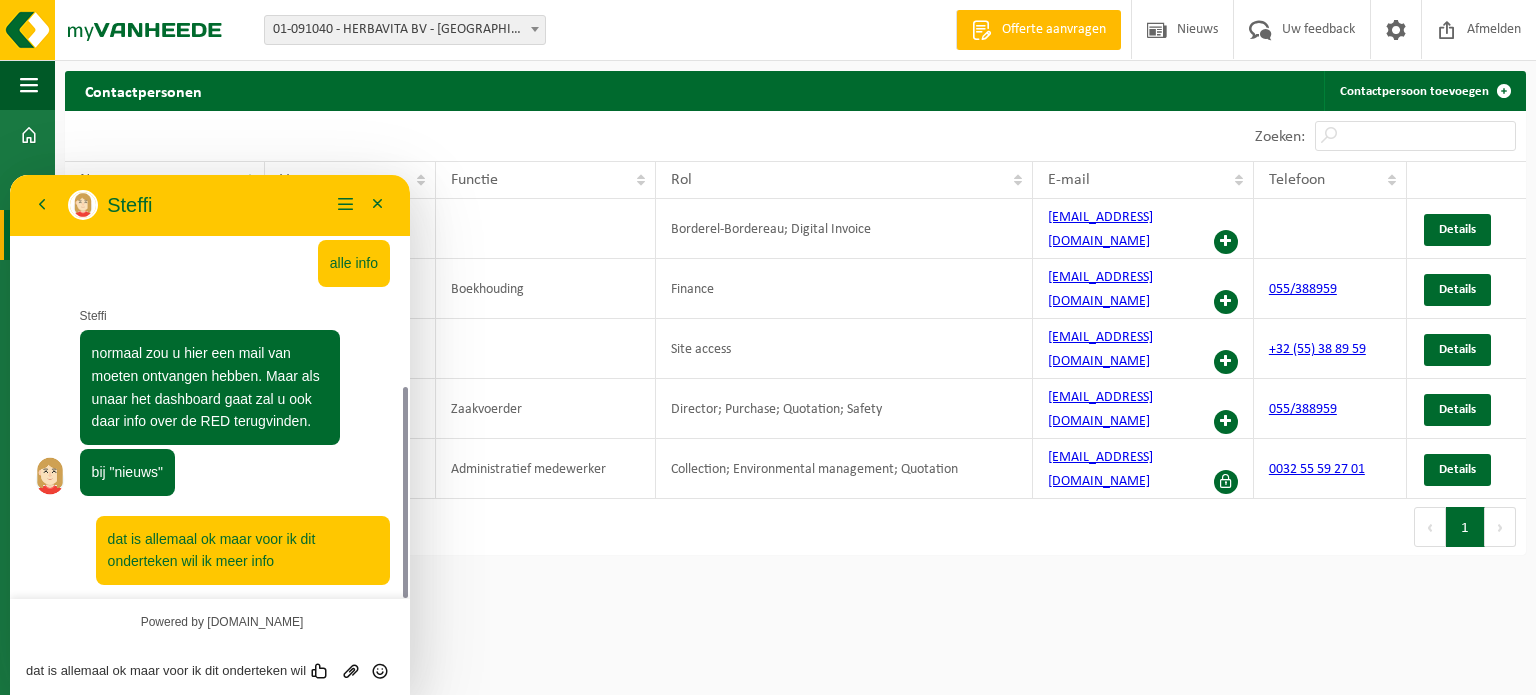 drag, startPoint x: 64, startPoint y: 672, endPoint x: 89, endPoint y: 681, distance: 26.57066 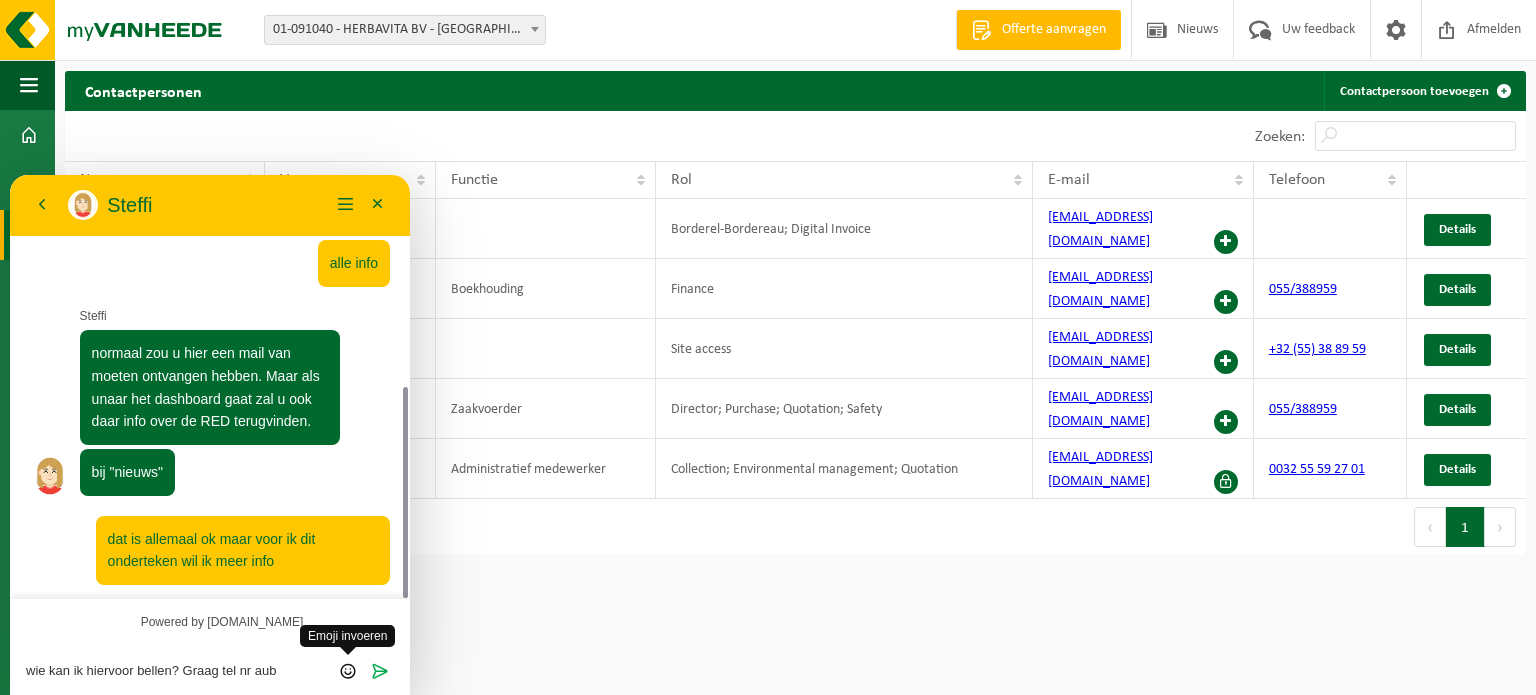 type on "wie kan ik hiervoor bellen? Graag tel nr aub" 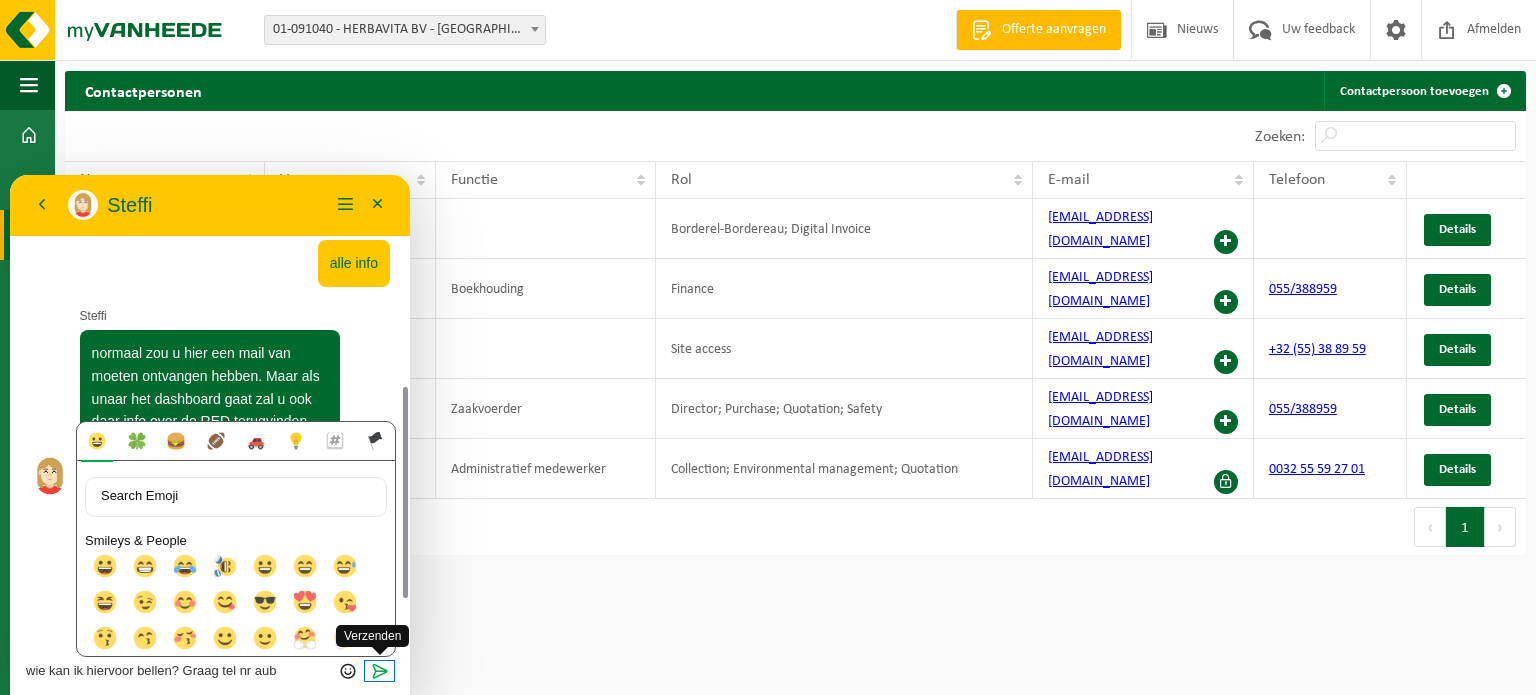 click at bounding box center (380, 671) 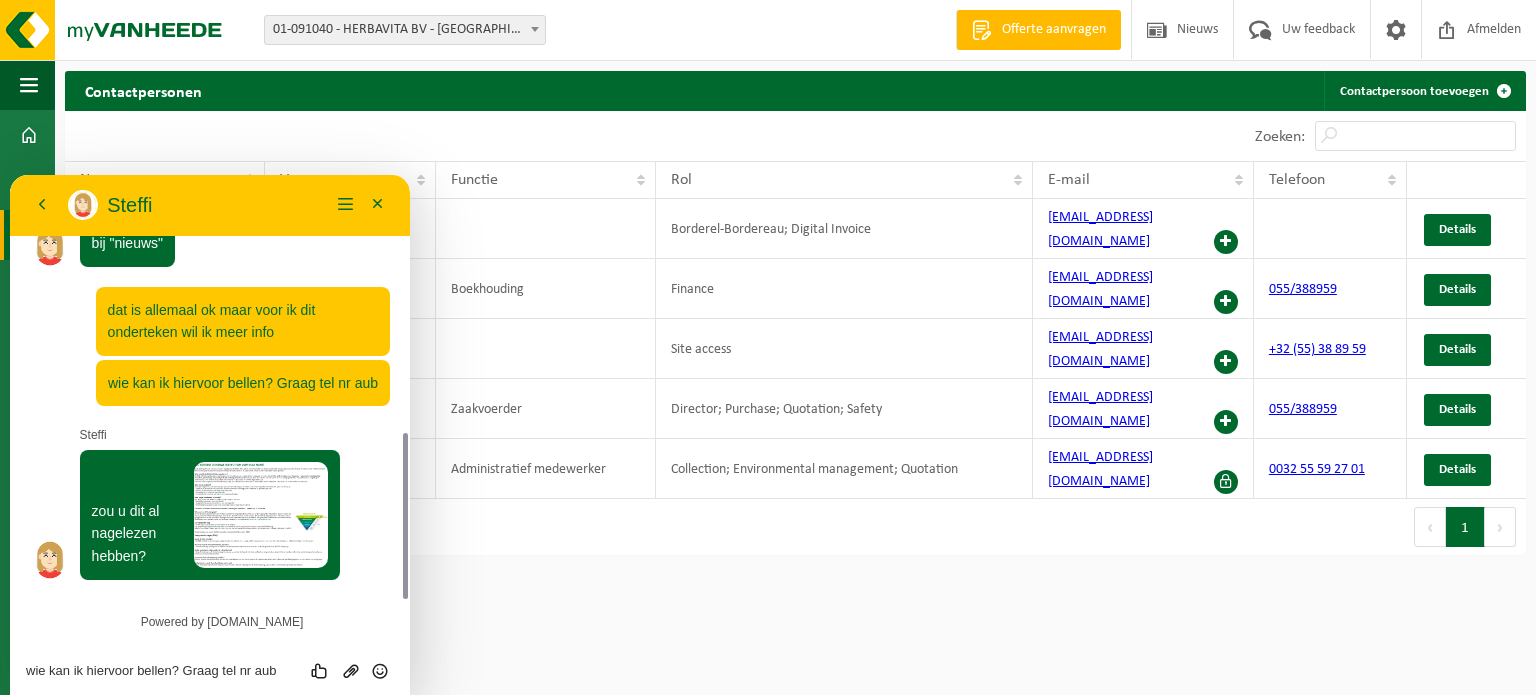 scroll, scrollTop: 648, scrollLeft: 0, axis: vertical 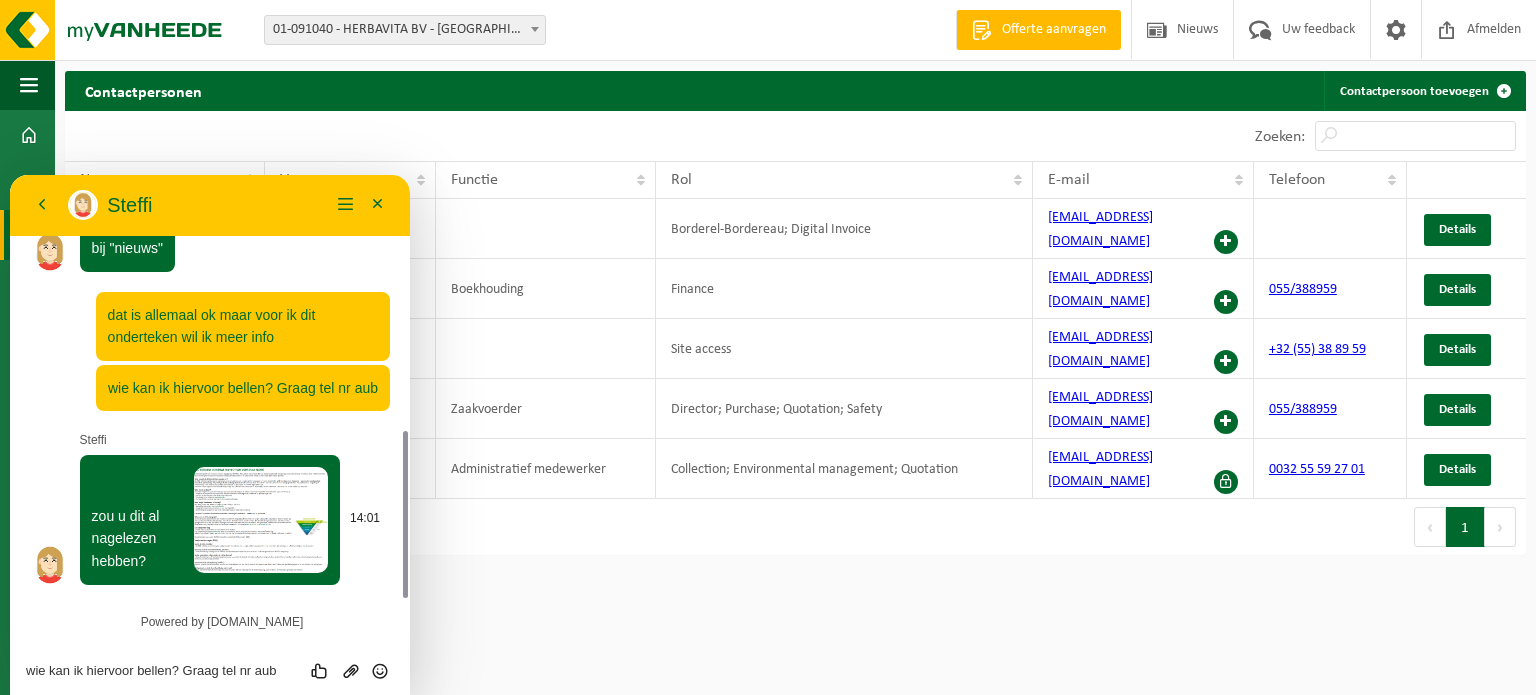 click at bounding box center [261, 520] 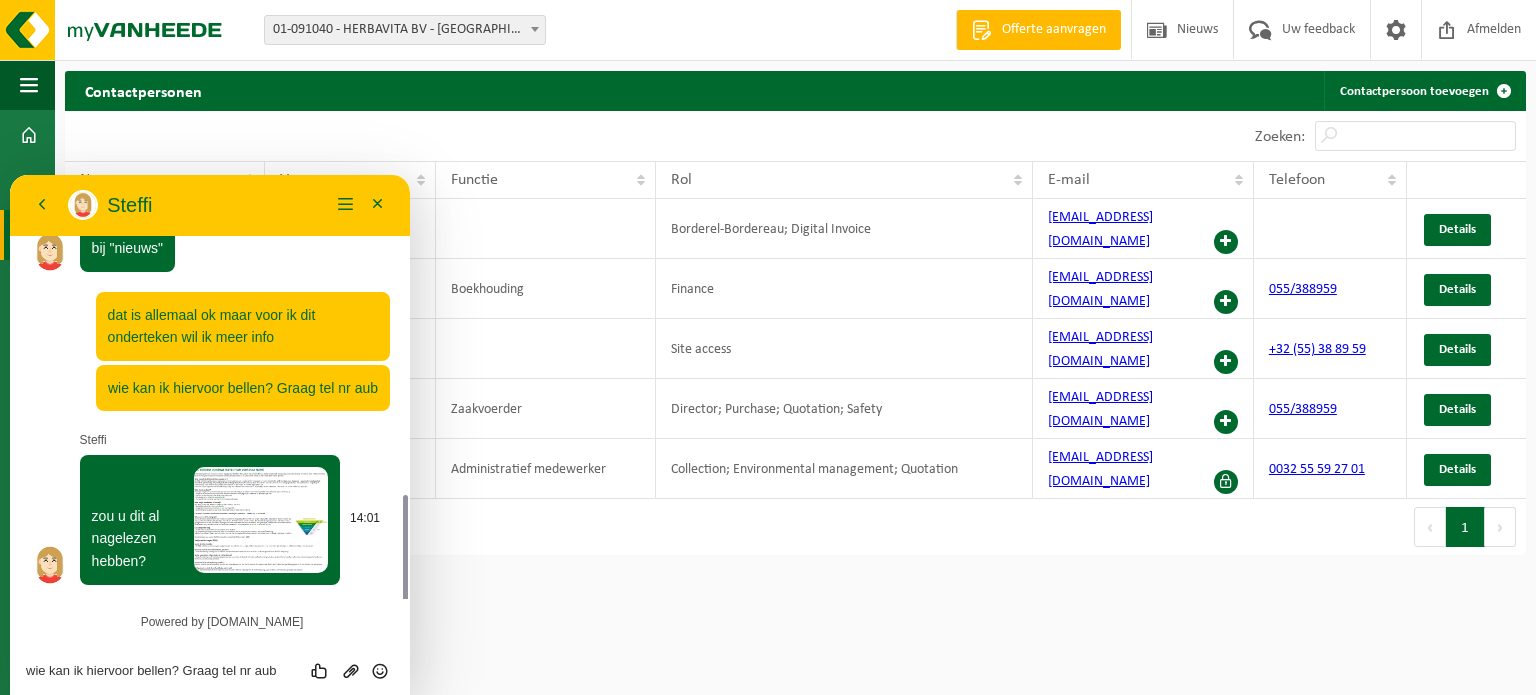 scroll, scrollTop: 704, scrollLeft: 0, axis: vertical 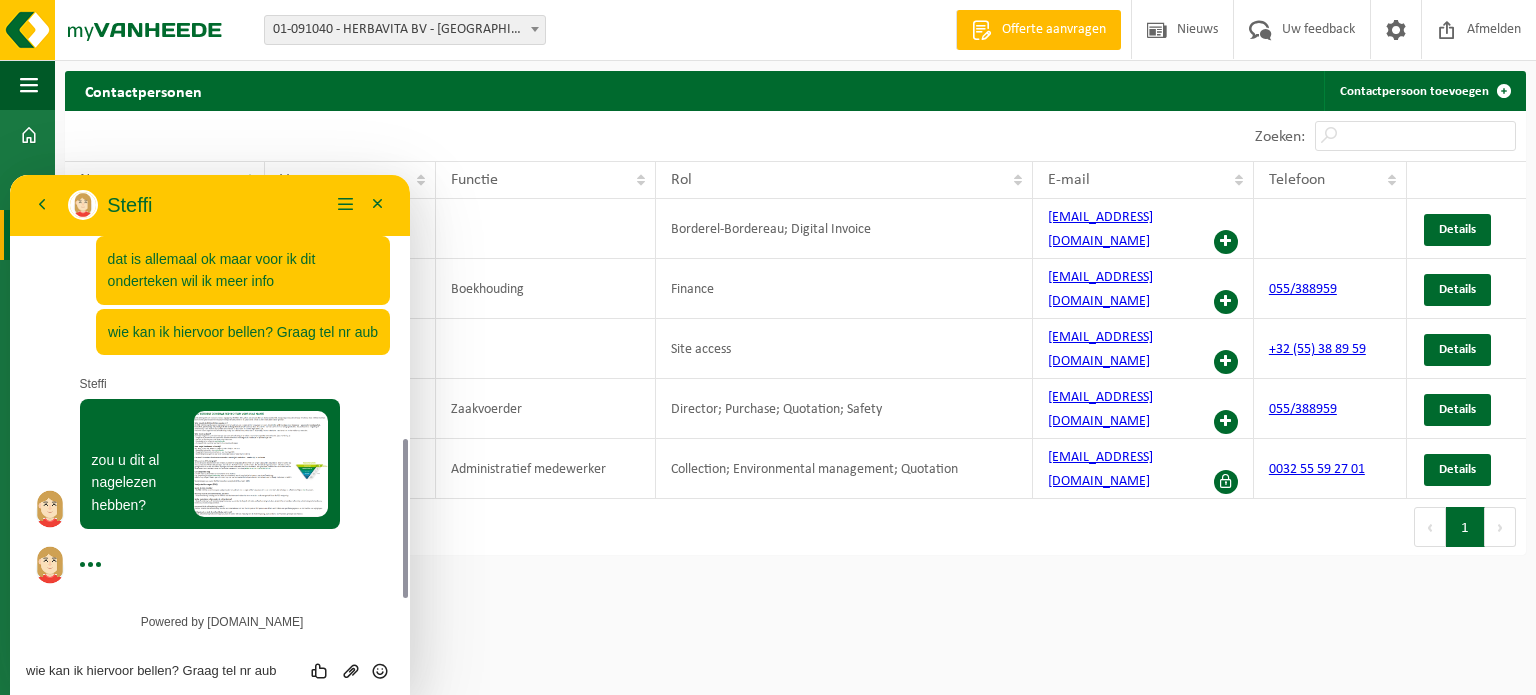 click on "wie kan ik hiervoor bellen? Graag tel nr aub" at bounding box center [10, 175] 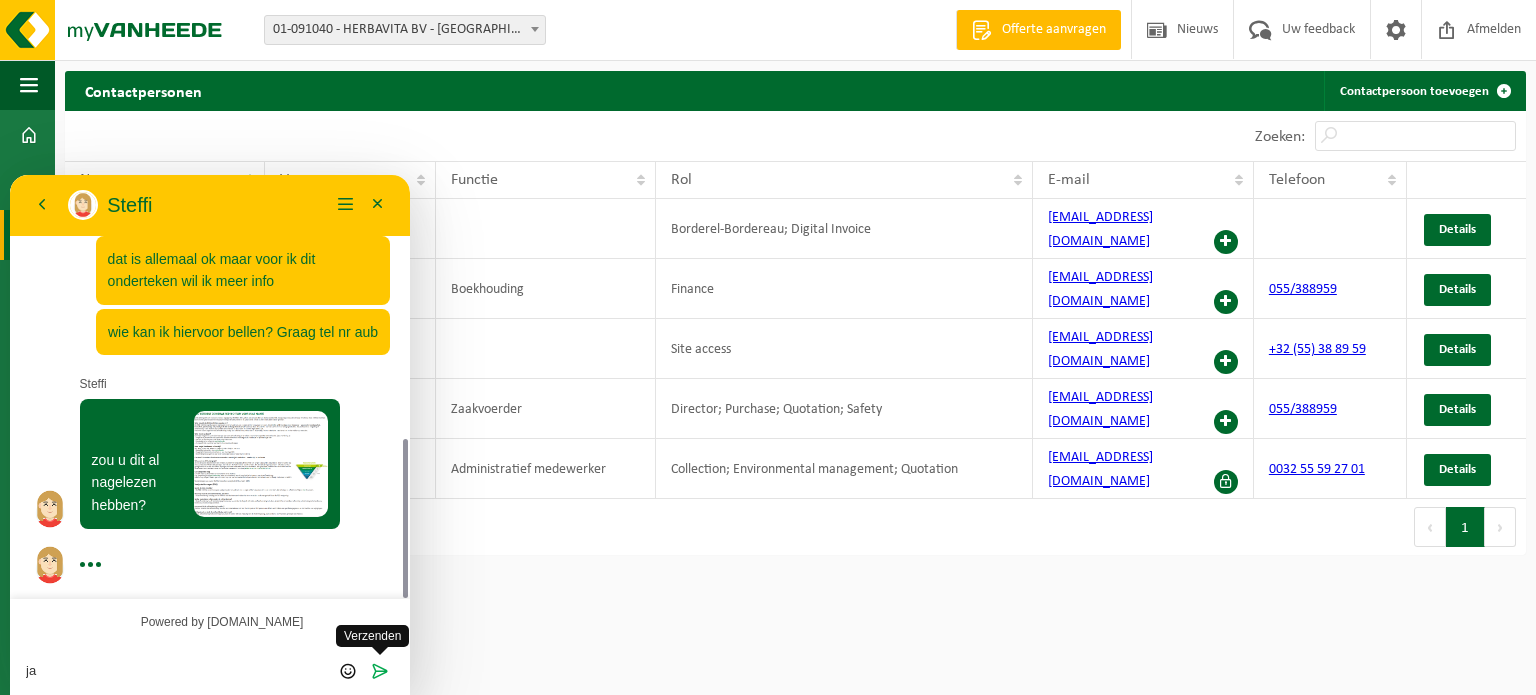 type on "ja" 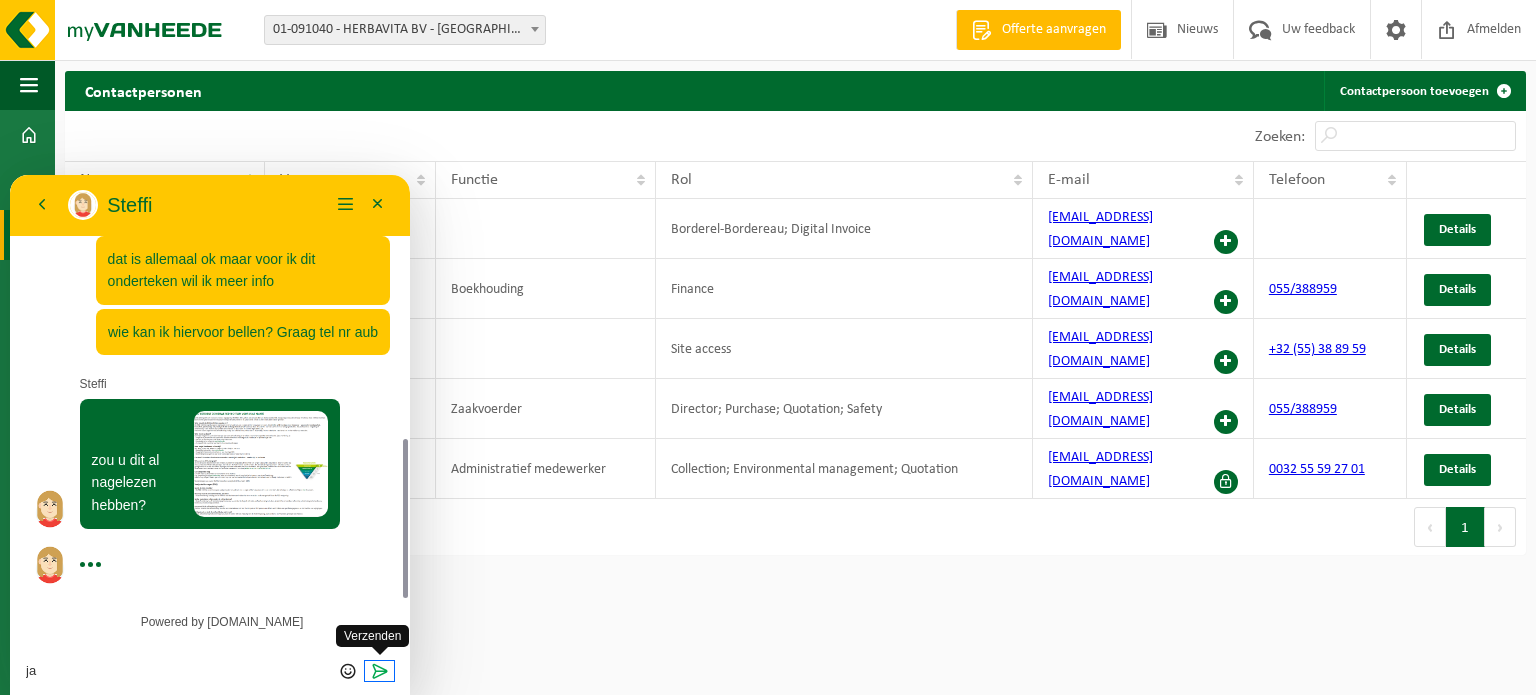 click at bounding box center [380, 671] 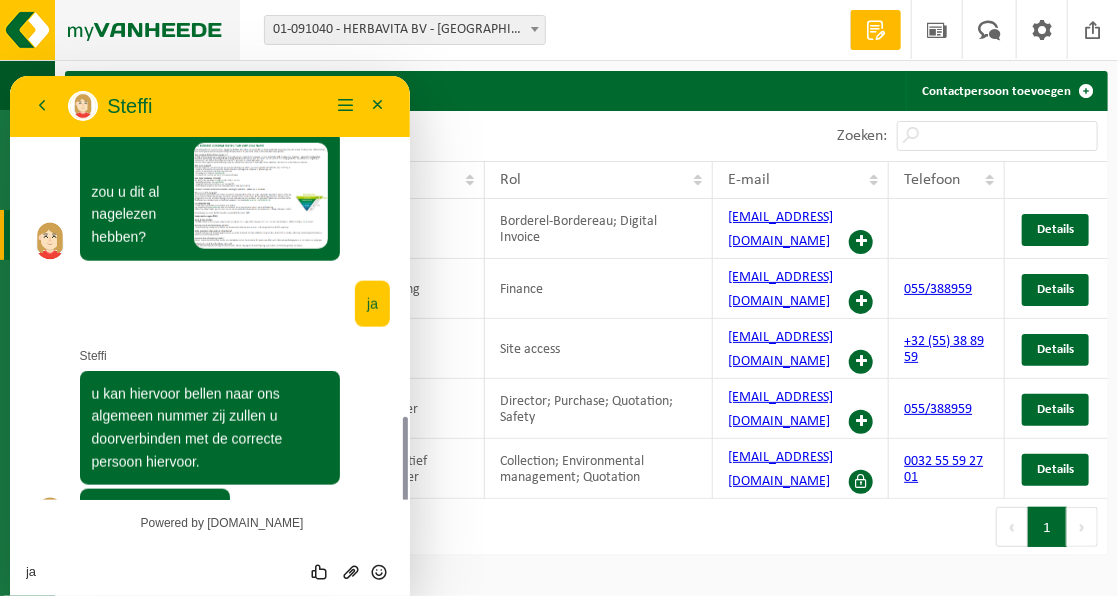 scroll, scrollTop: 924, scrollLeft: 0, axis: vertical 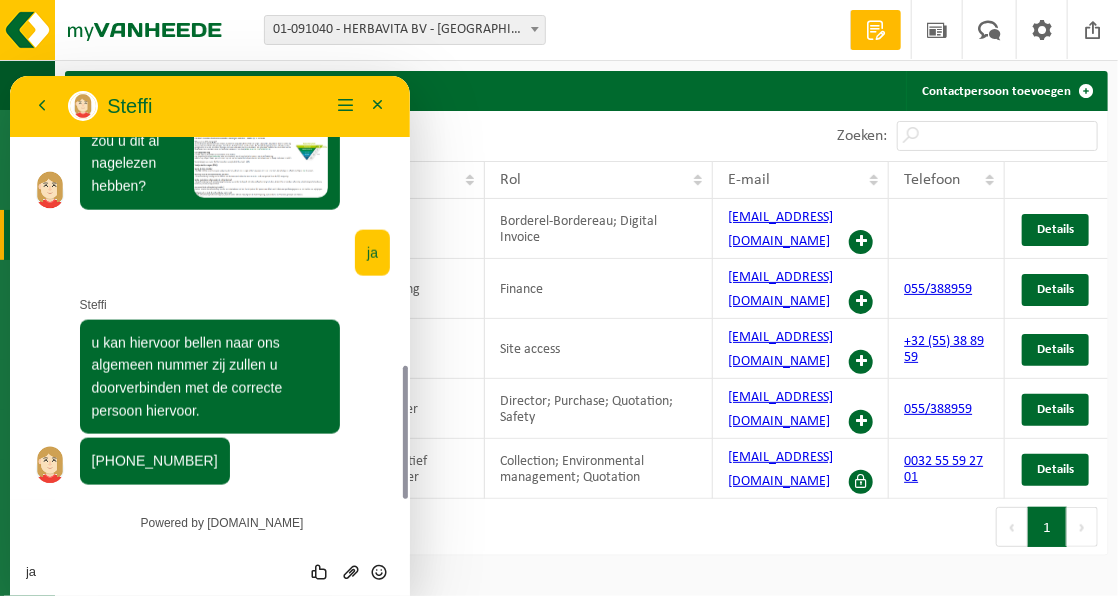 click on "ja" at bounding box center [10, 75] 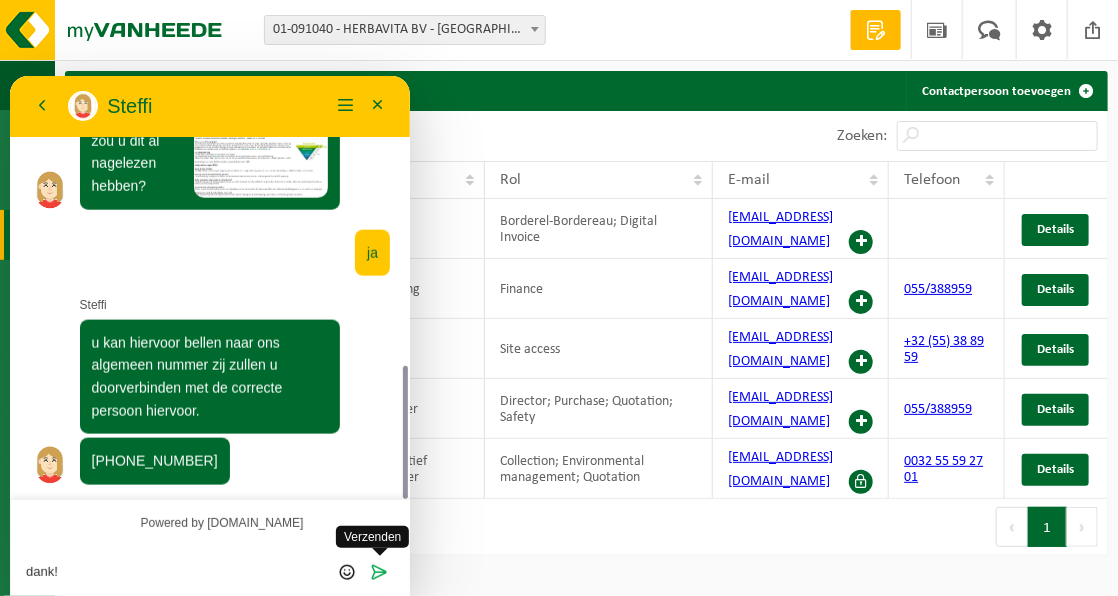 type on "dank!" 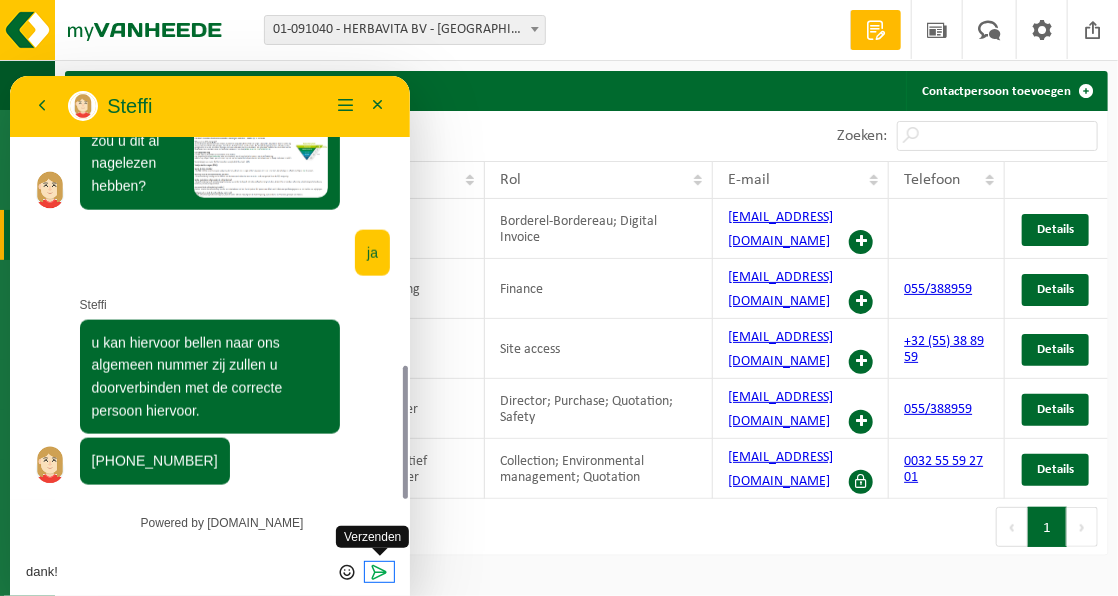 click at bounding box center (380, 571) 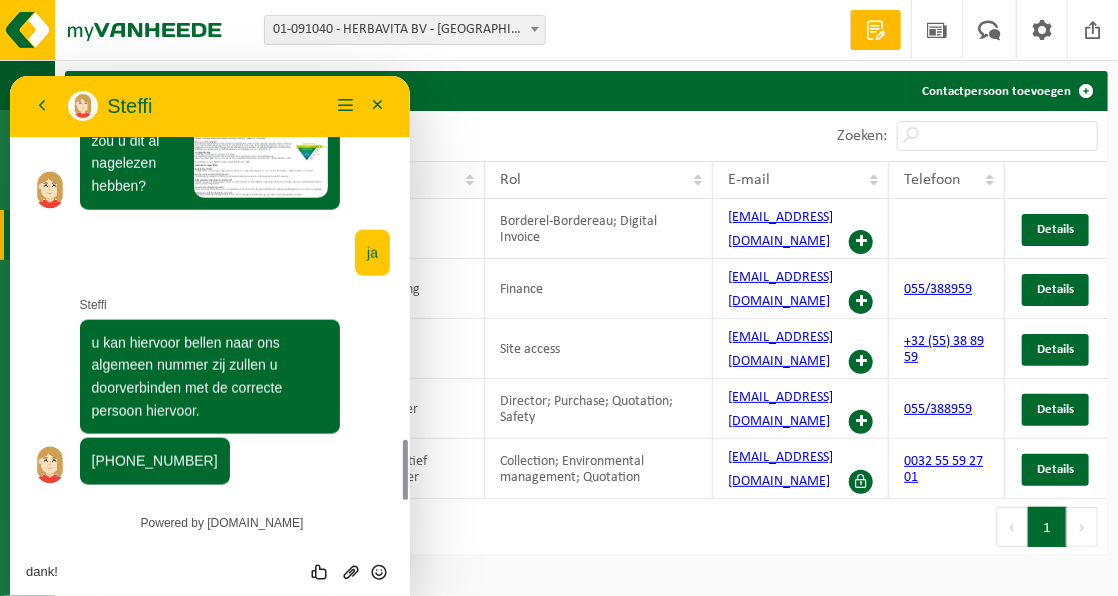 scroll, scrollTop: 991, scrollLeft: 0, axis: vertical 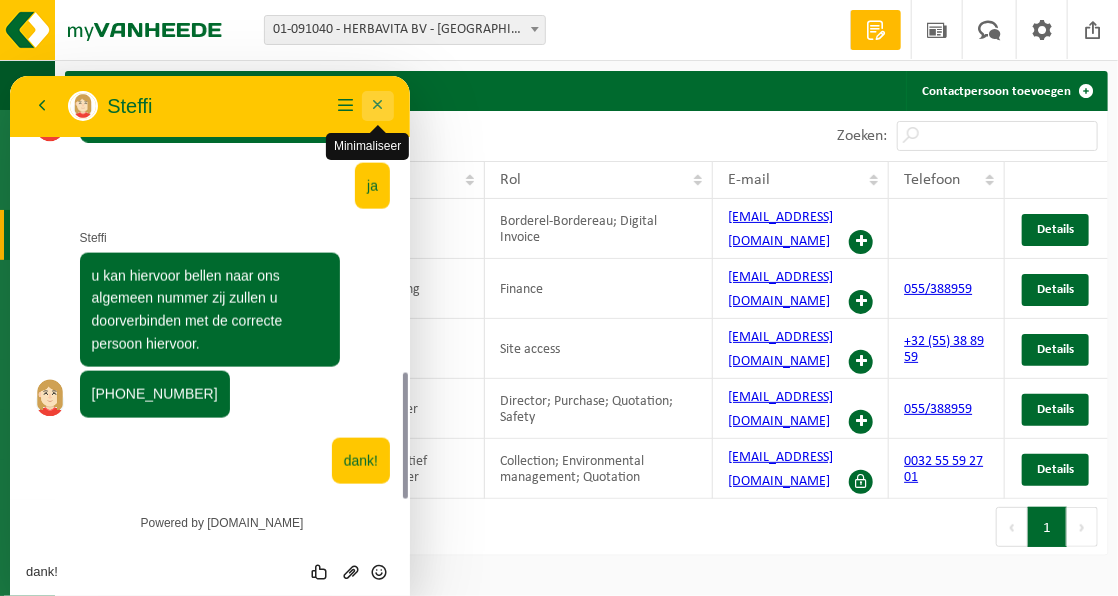 click on "Minimaliseer" at bounding box center (378, 105) 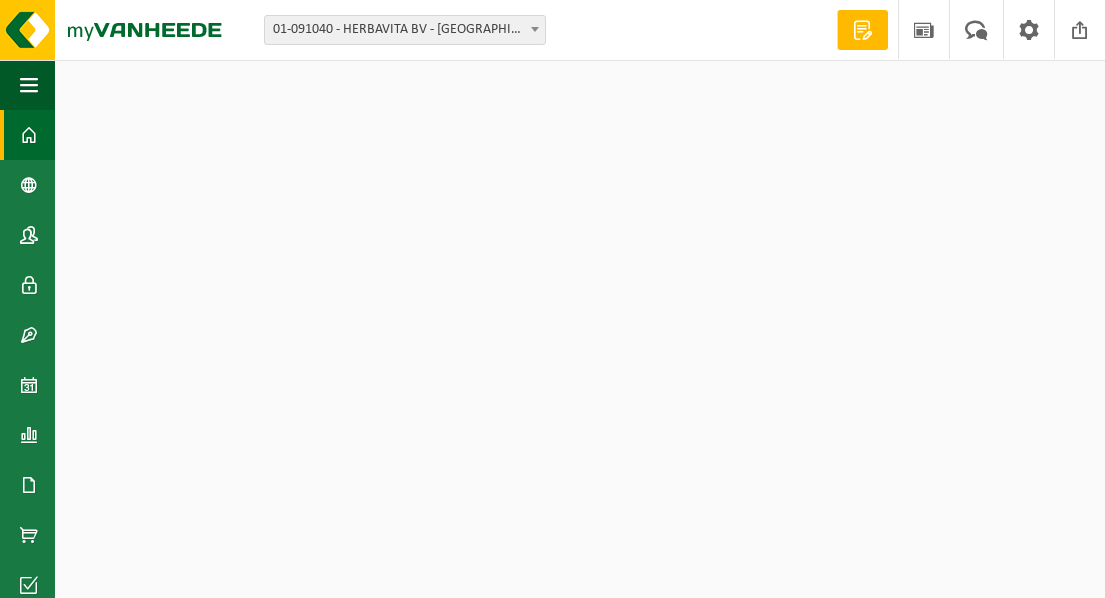 scroll, scrollTop: 0, scrollLeft: 0, axis: both 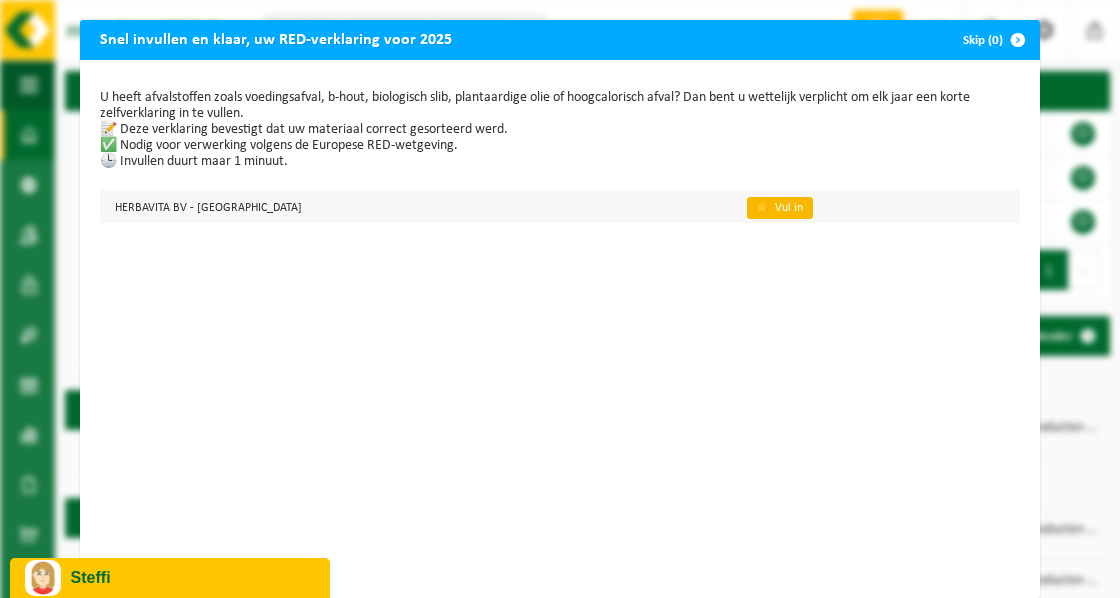 click on "👉 Vul in" at bounding box center (780, 208) 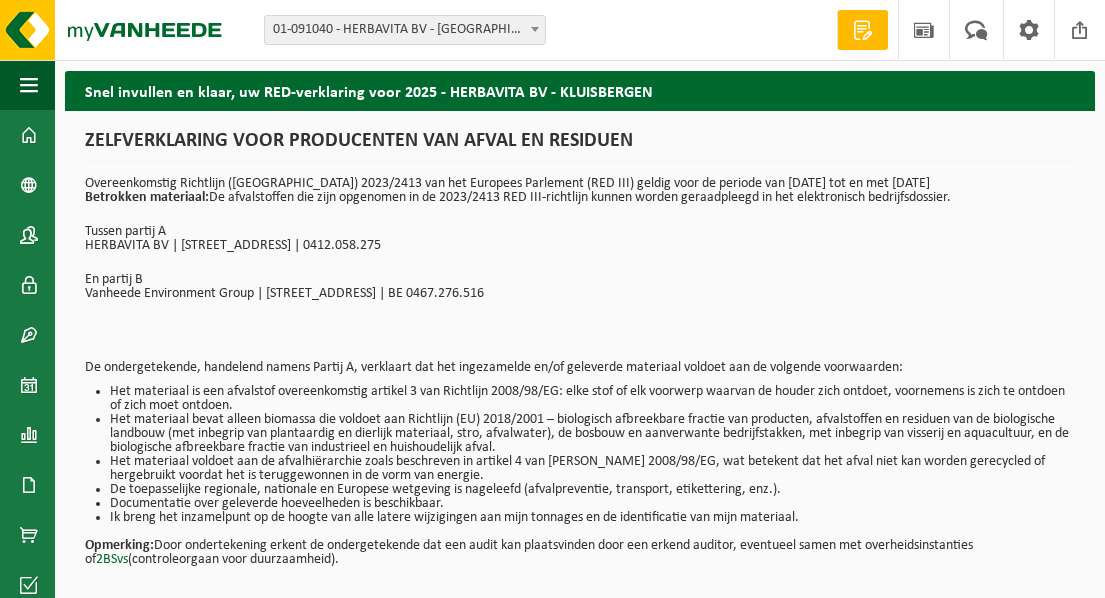 scroll, scrollTop: 0, scrollLeft: 0, axis: both 